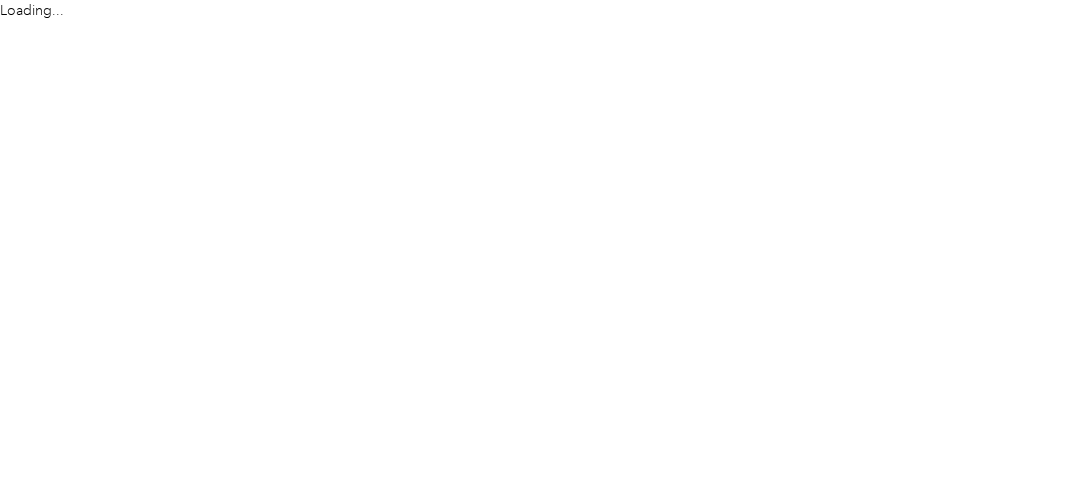 scroll, scrollTop: 0, scrollLeft: 0, axis: both 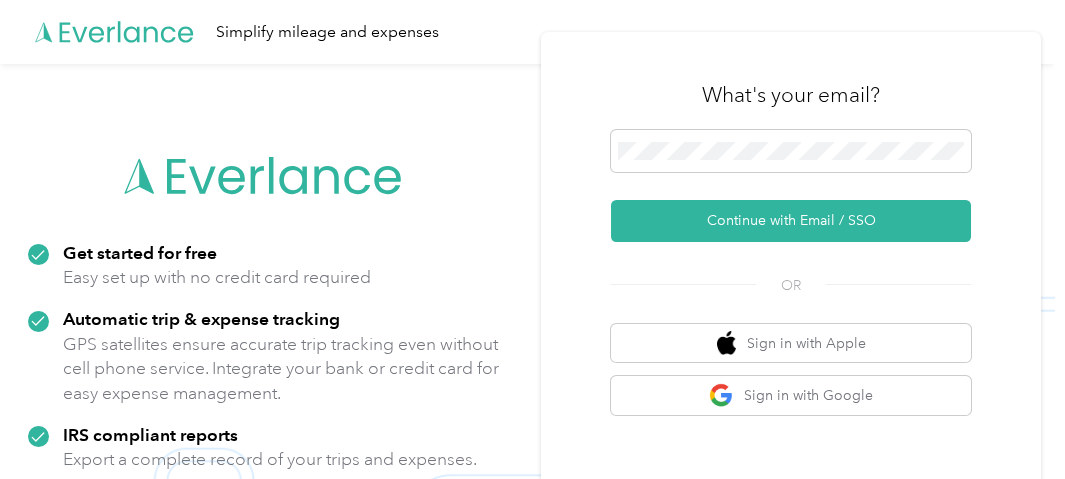 click on "Continue with Email / SSO" at bounding box center [791, 186] 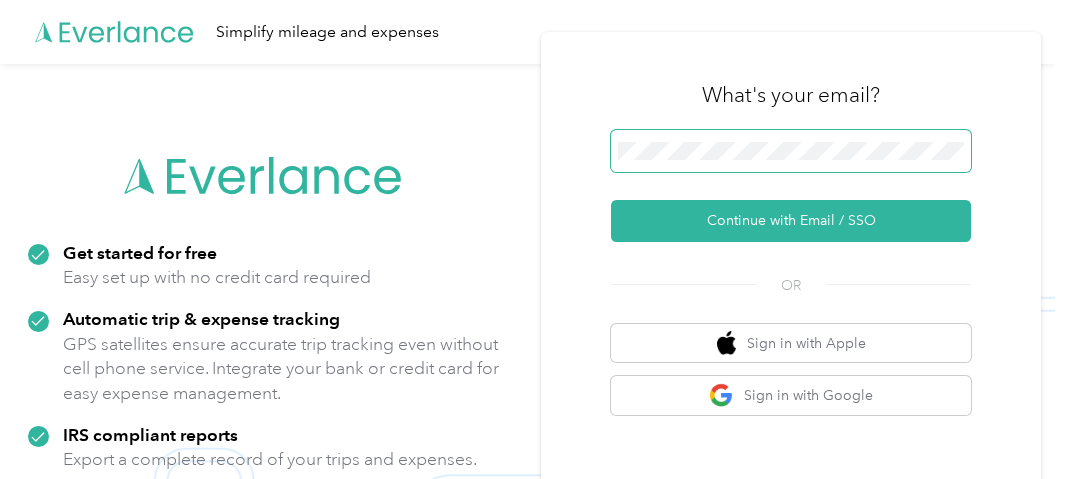 click at bounding box center [791, 151] 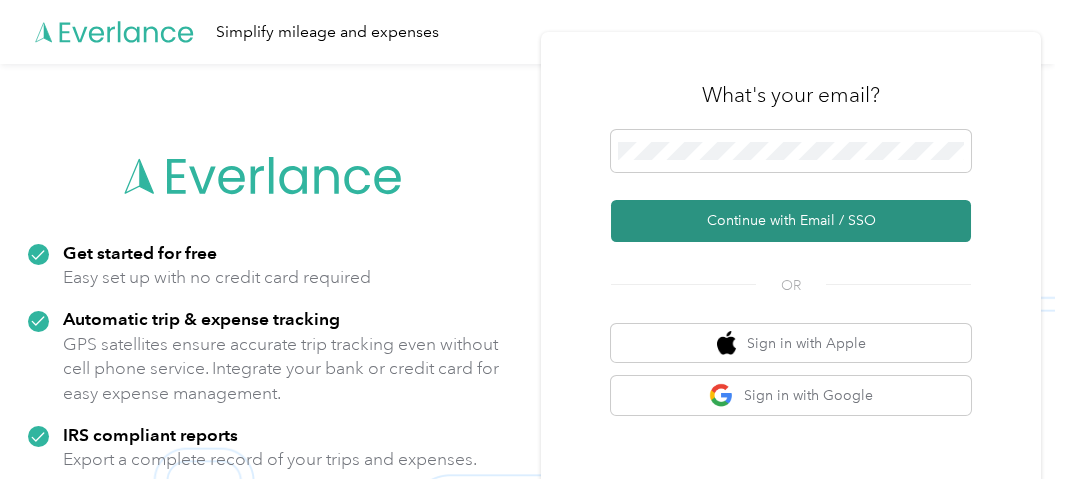 click on "Continue with Email / SSO" at bounding box center (791, 221) 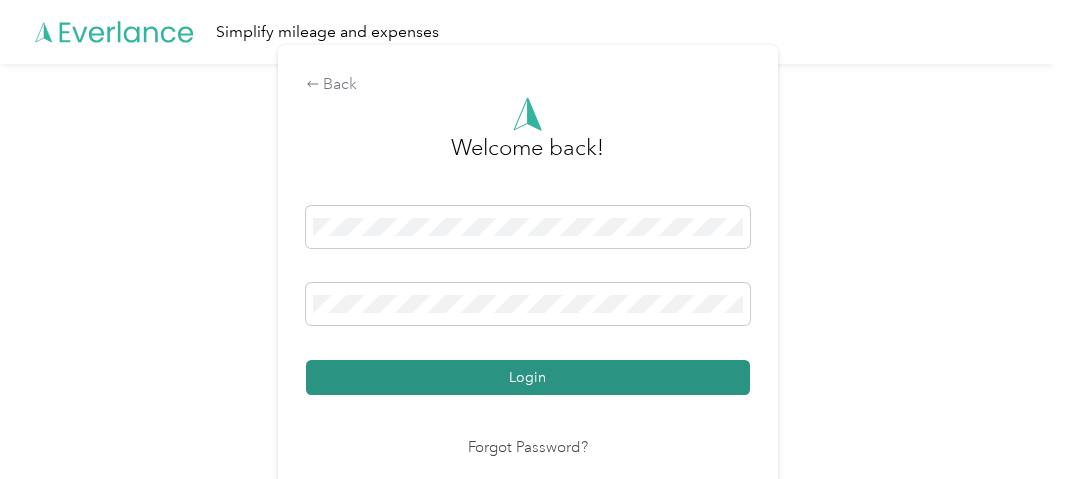 click on "Login" at bounding box center (528, 377) 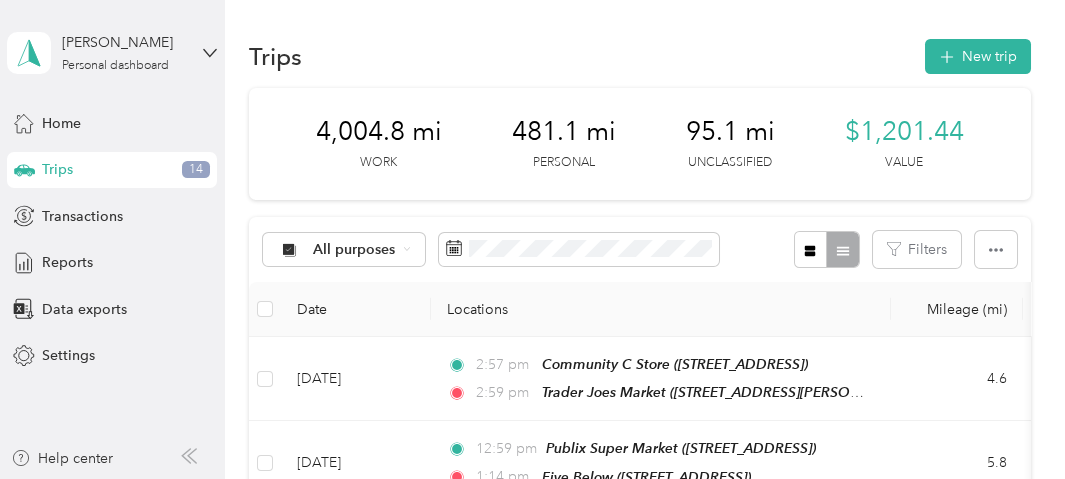 click 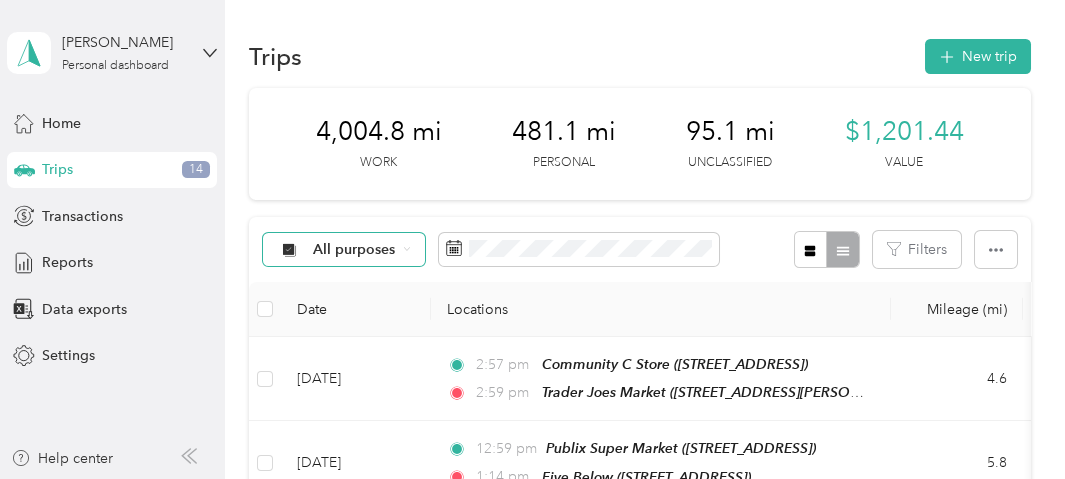 click on "All purposes" at bounding box center (354, 250) 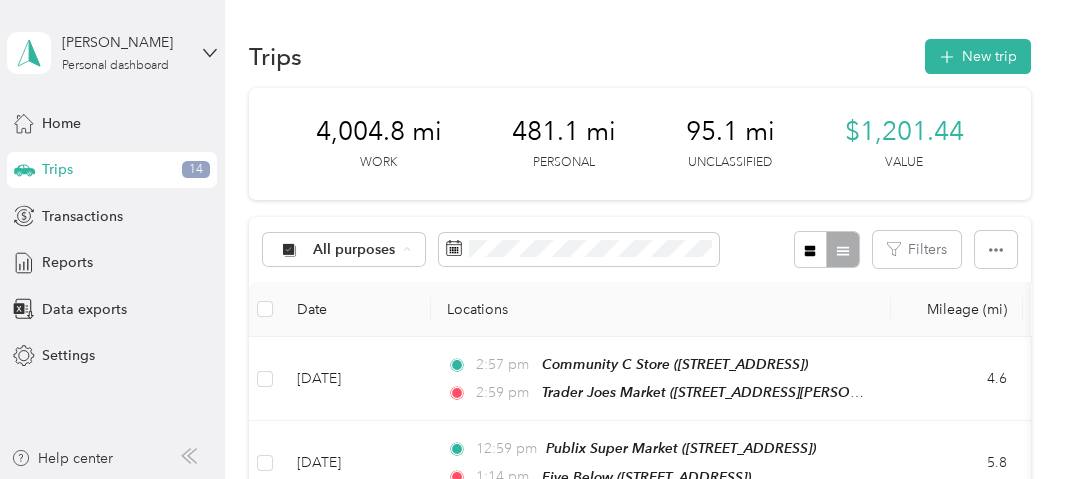 click on "Unclassified" at bounding box center [355, 320] 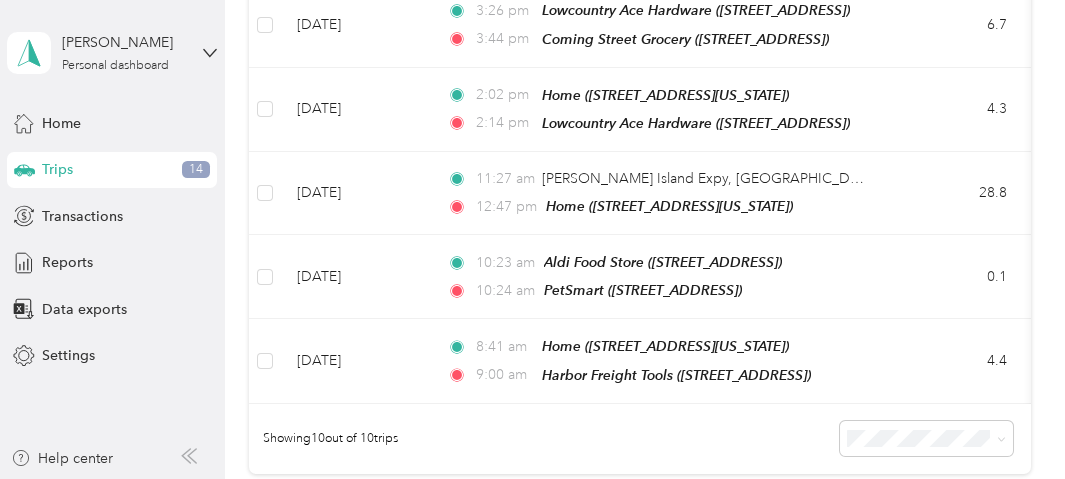 scroll, scrollTop: 900, scrollLeft: 0, axis: vertical 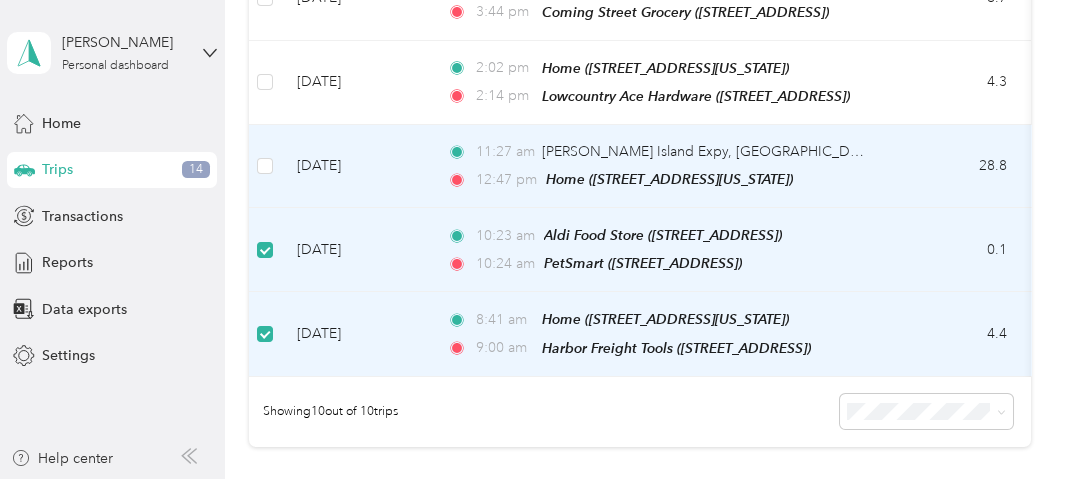 click on "28.8" at bounding box center (957, 166) 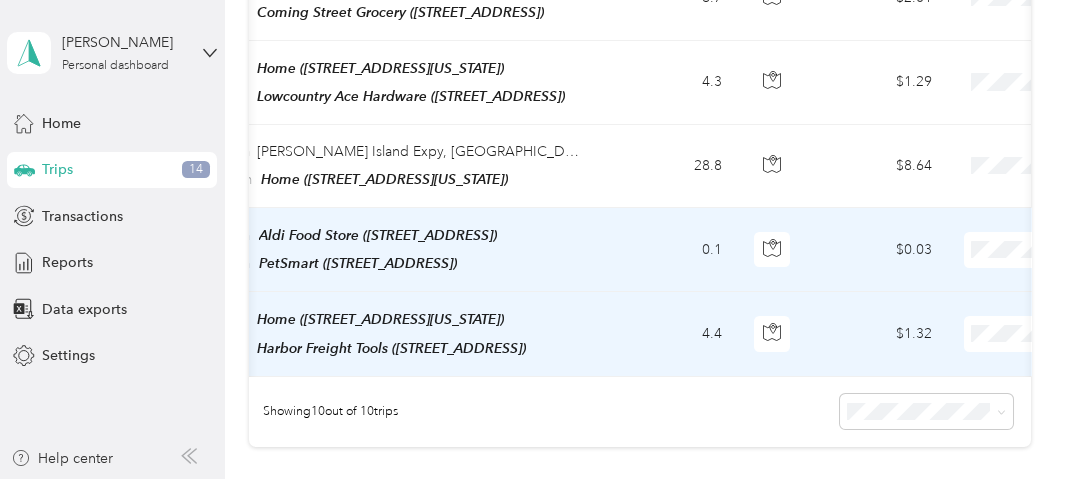scroll, scrollTop: 0, scrollLeft: 283, axis: horizontal 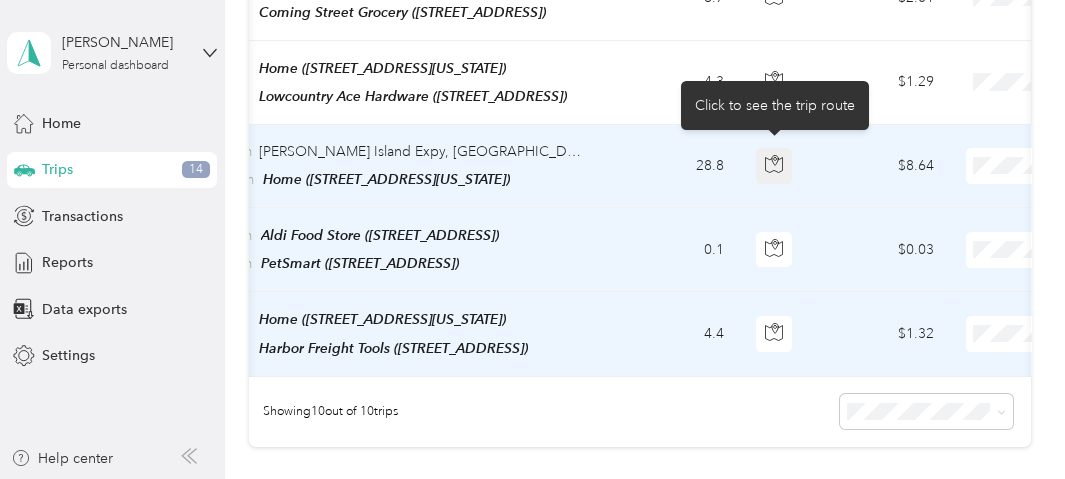 click at bounding box center [774, 166] 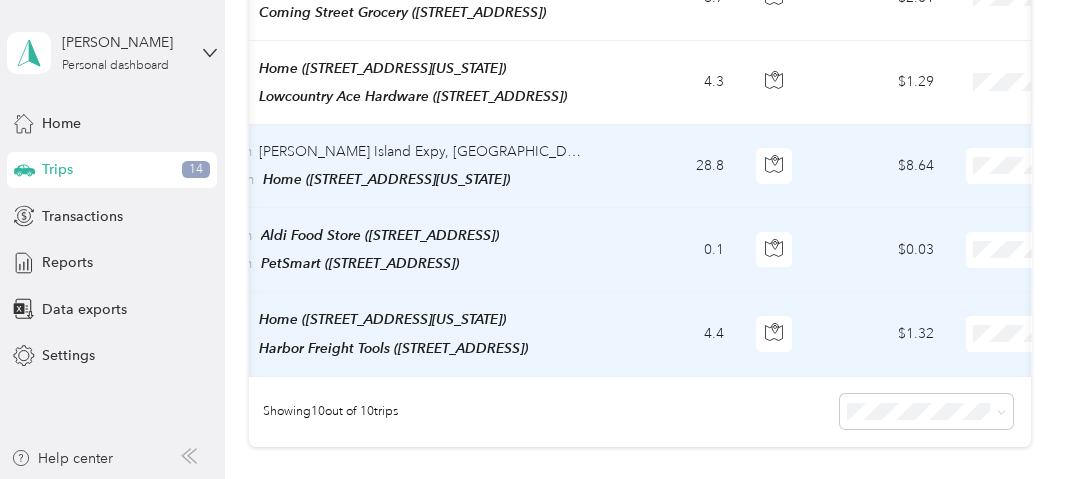 click on "$8.64" at bounding box center [880, 166] 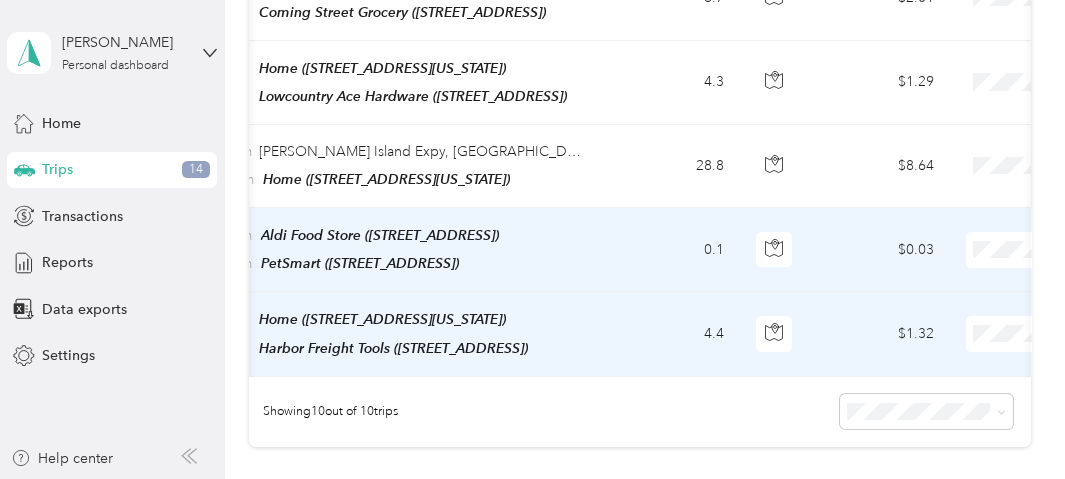 scroll, scrollTop: 0, scrollLeft: 0, axis: both 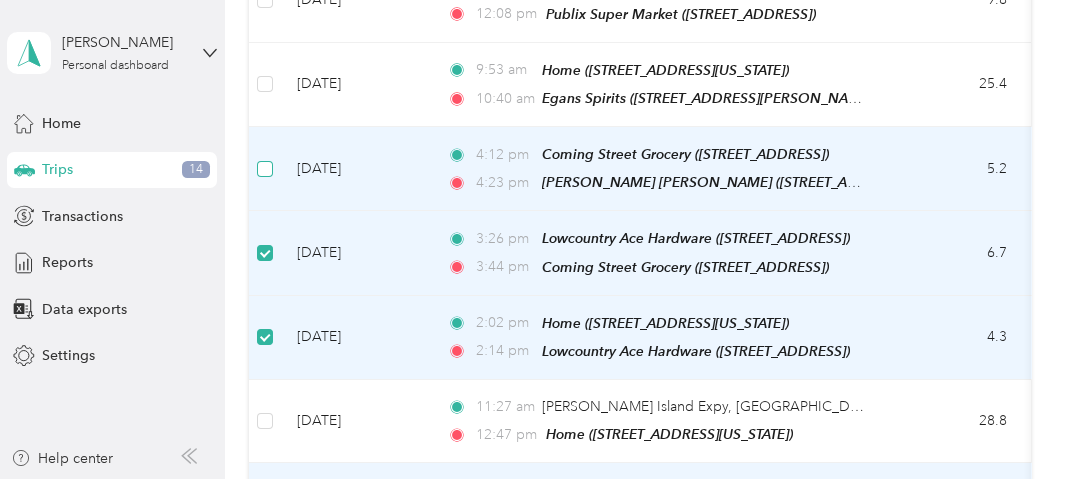 click at bounding box center [265, 169] 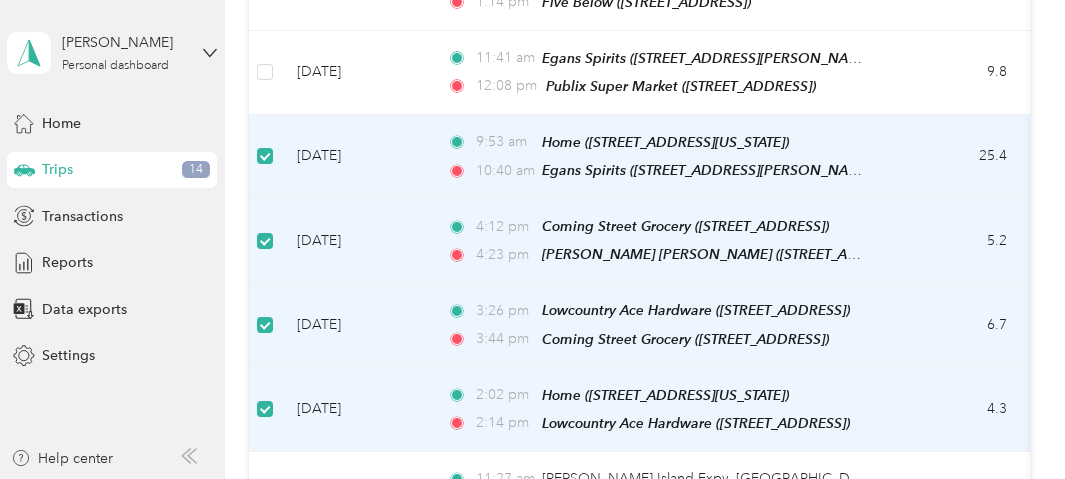 scroll, scrollTop: 445, scrollLeft: 0, axis: vertical 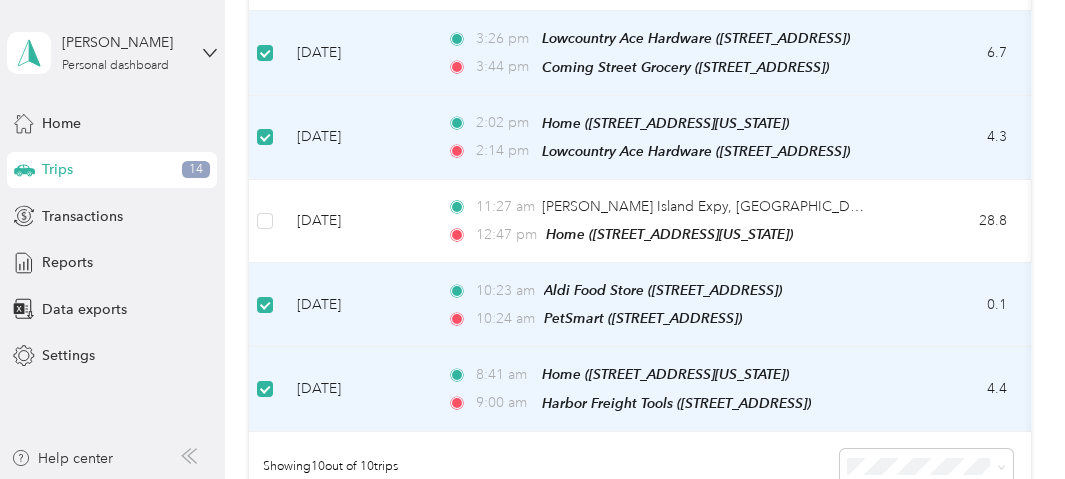 click on "0.1" at bounding box center (957, 305) 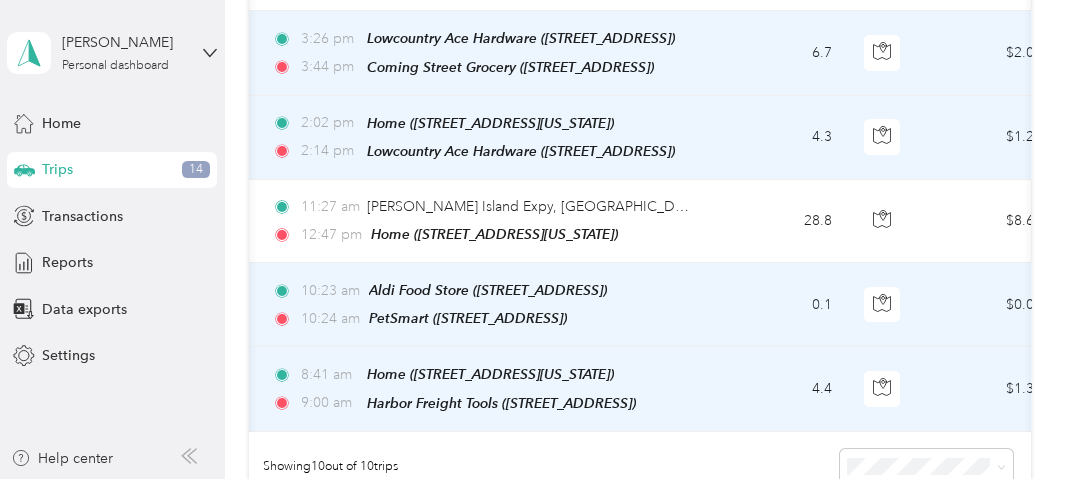 scroll, scrollTop: 0, scrollLeft: 181, axis: horizontal 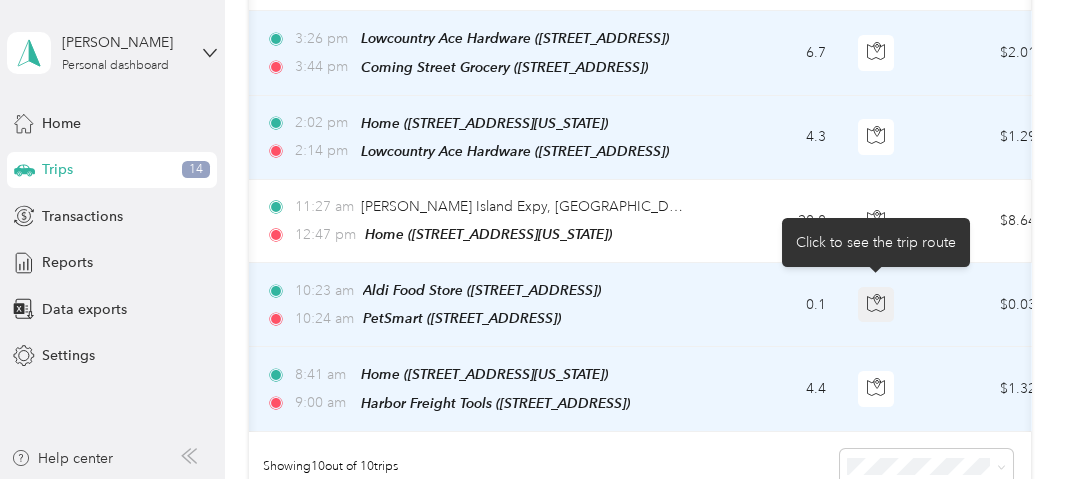 click 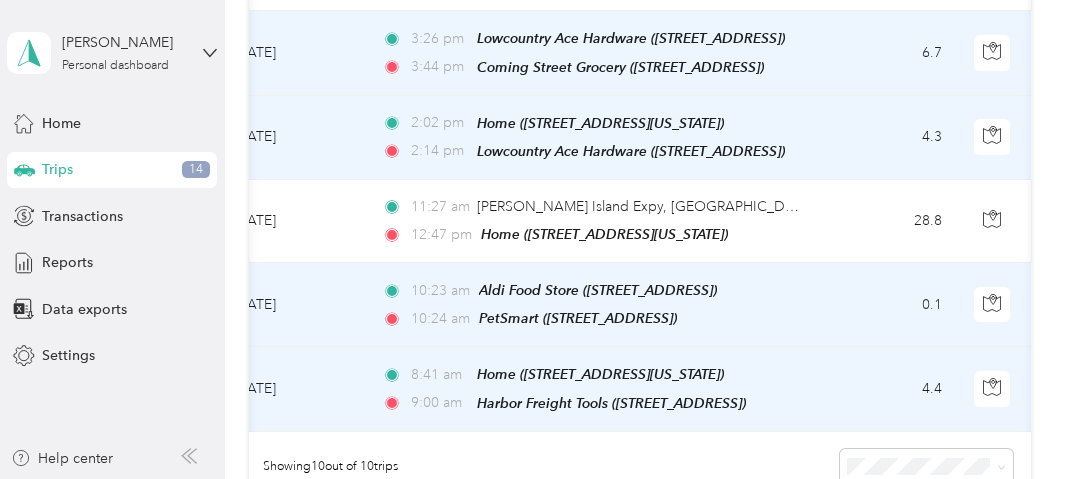 scroll, scrollTop: 0, scrollLeft: 0, axis: both 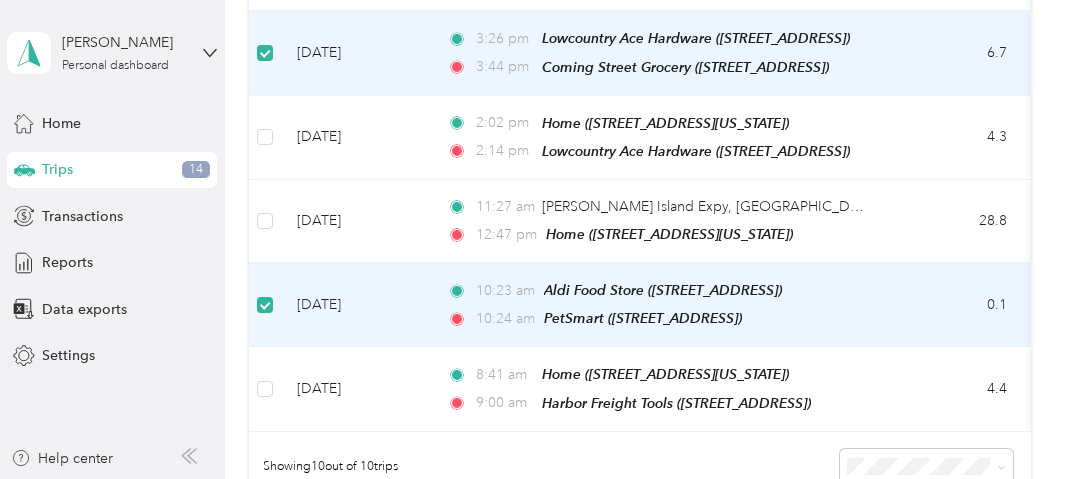click at bounding box center [265, 53] 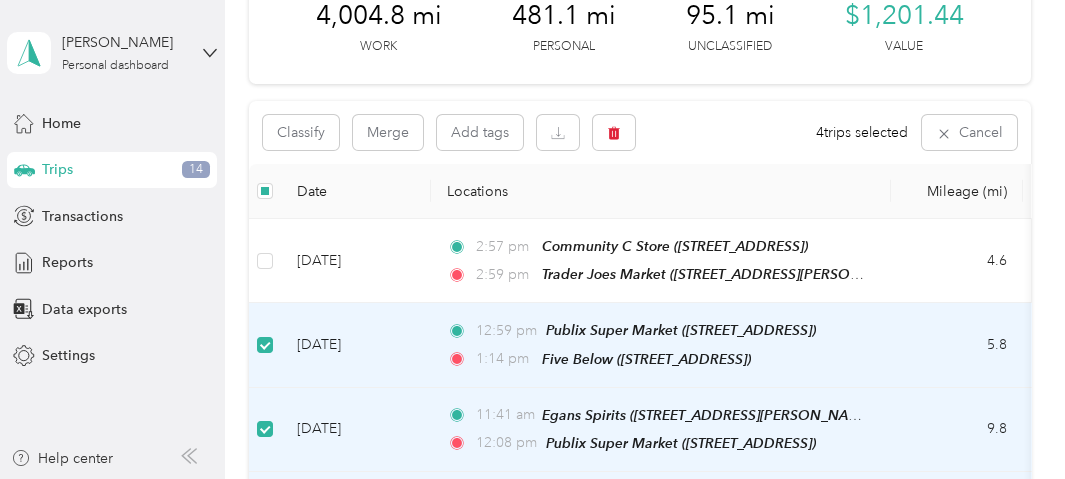 scroll, scrollTop: 0, scrollLeft: 0, axis: both 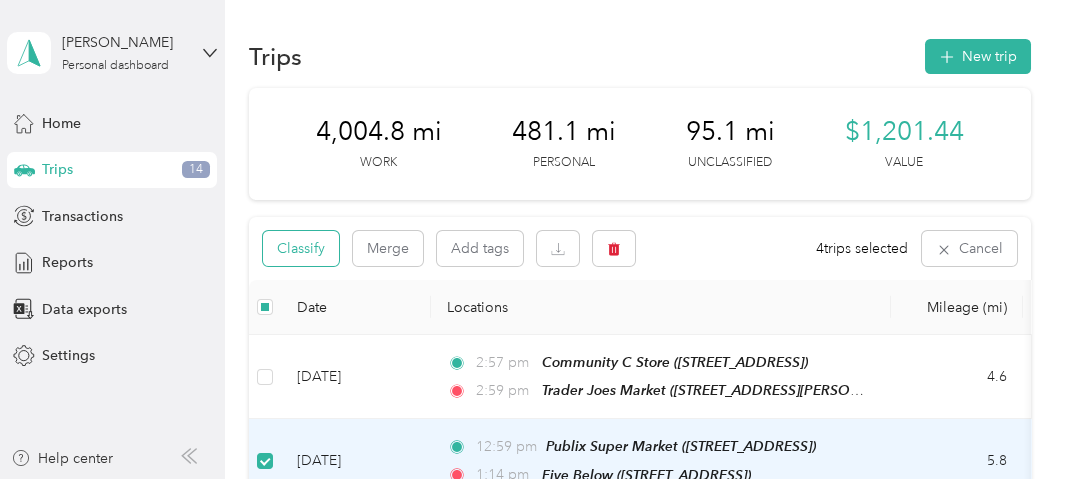 click on "Classify" at bounding box center [301, 248] 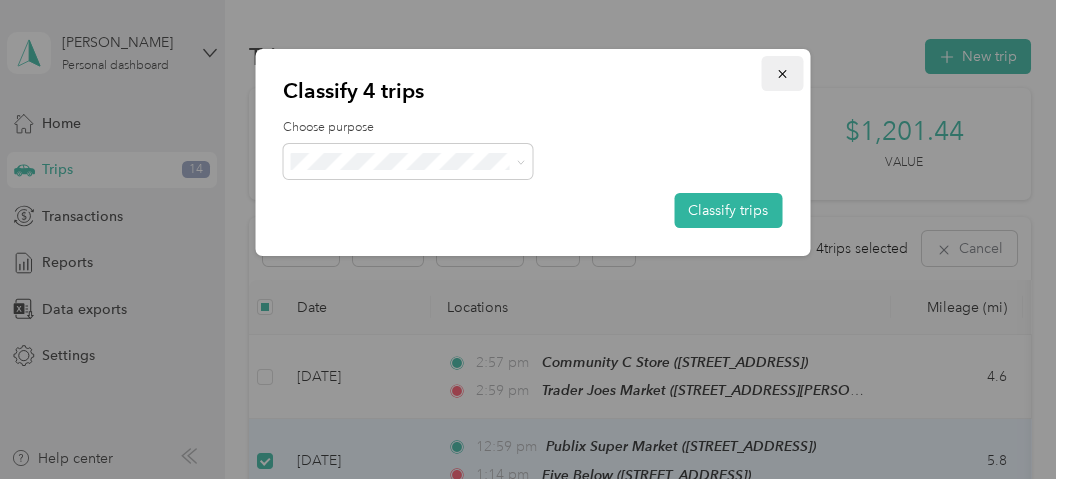 click 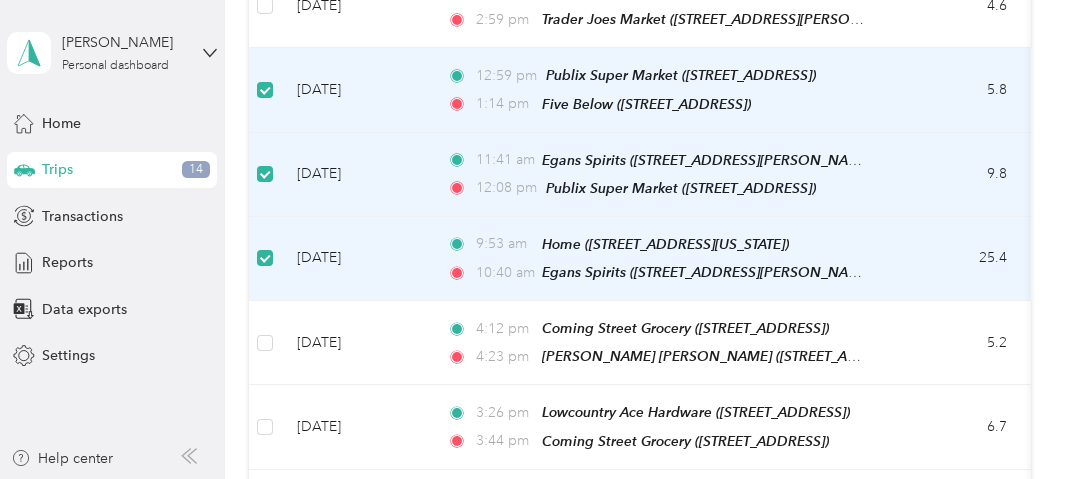scroll, scrollTop: 400, scrollLeft: 0, axis: vertical 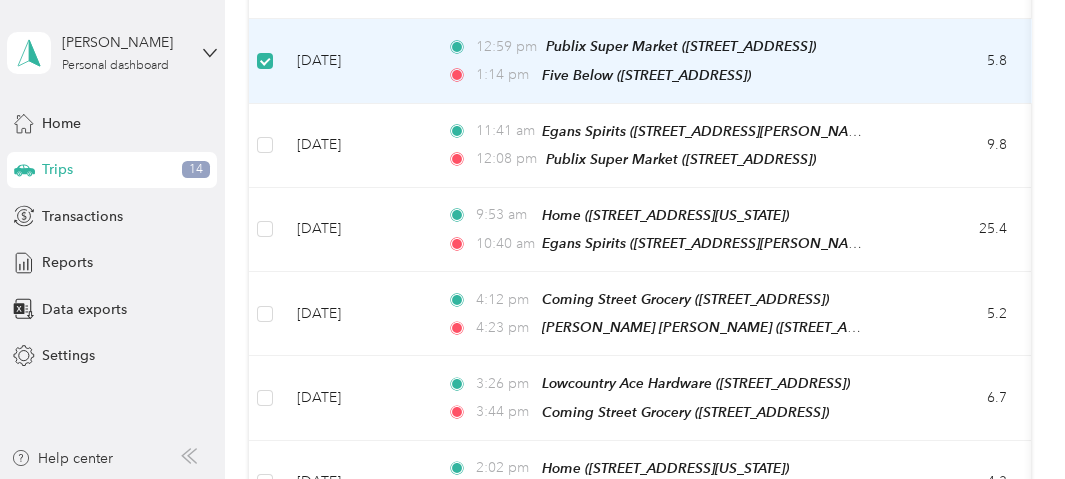 click at bounding box center [265, 61] 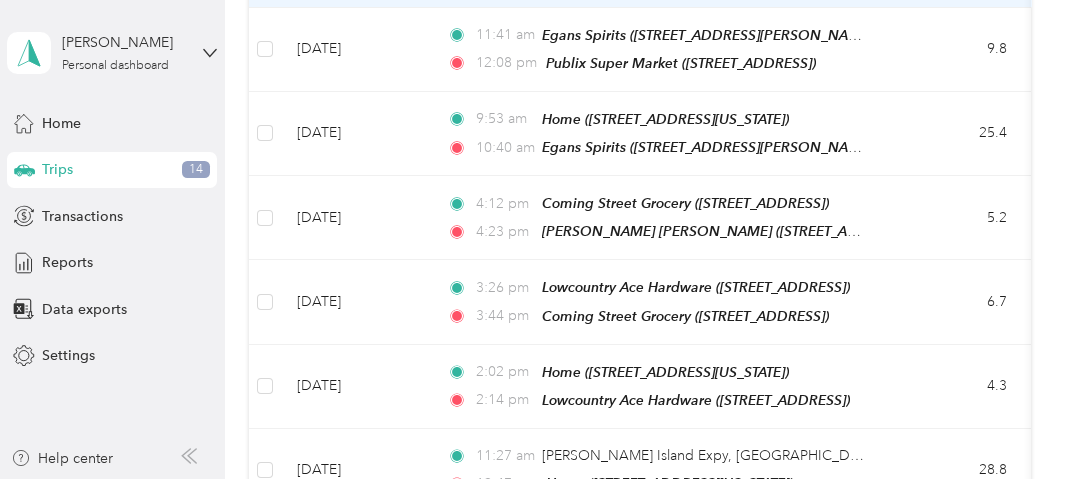 scroll, scrollTop: 400, scrollLeft: 0, axis: vertical 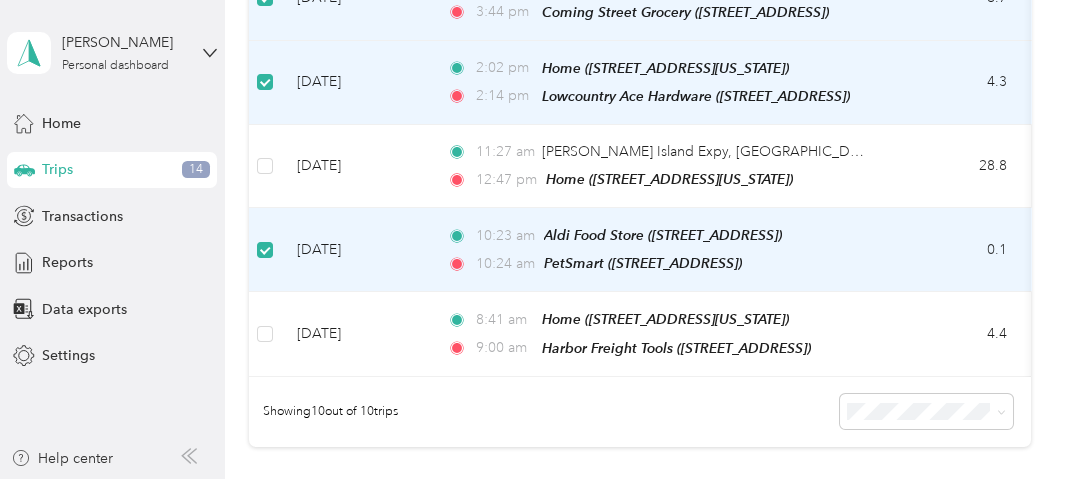 click at bounding box center [265, 83] 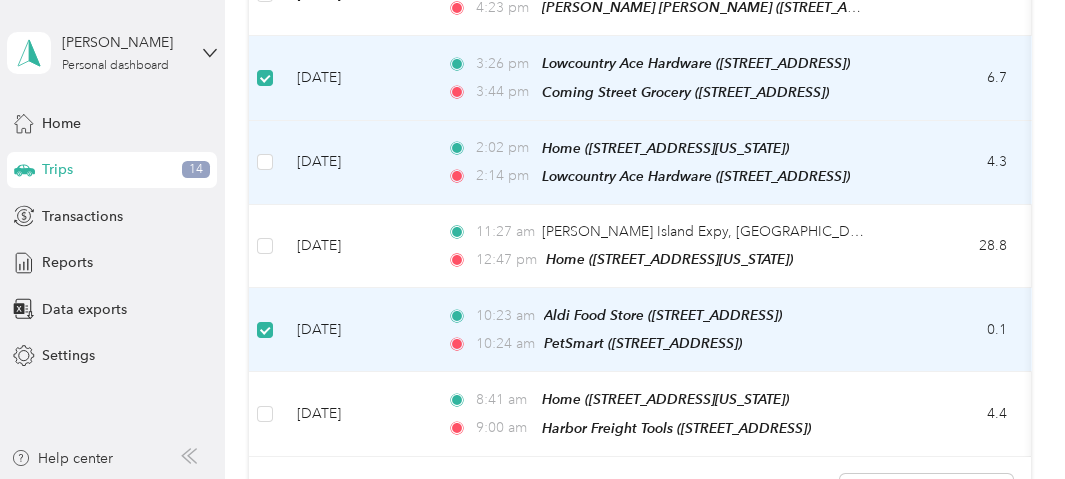 scroll, scrollTop: 600, scrollLeft: 0, axis: vertical 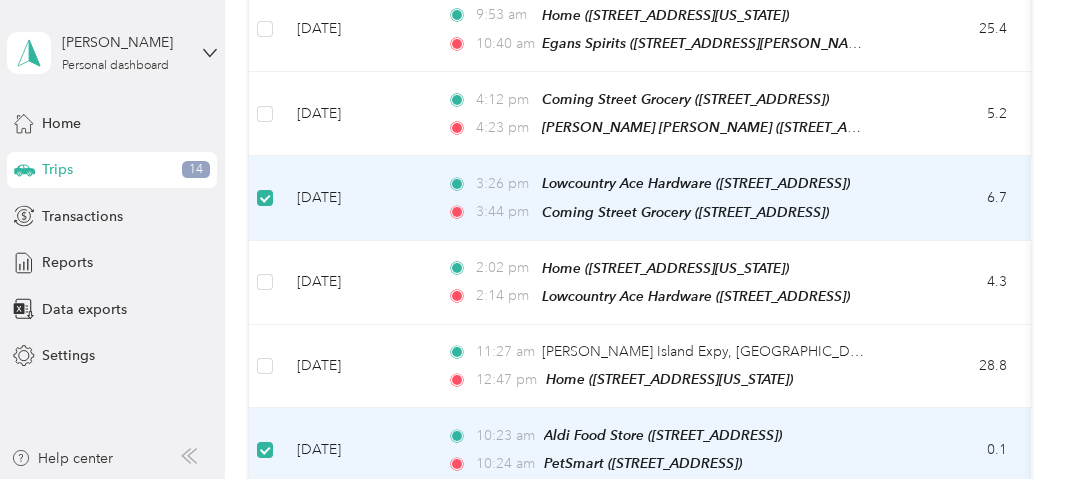 click at bounding box center [265, 198] 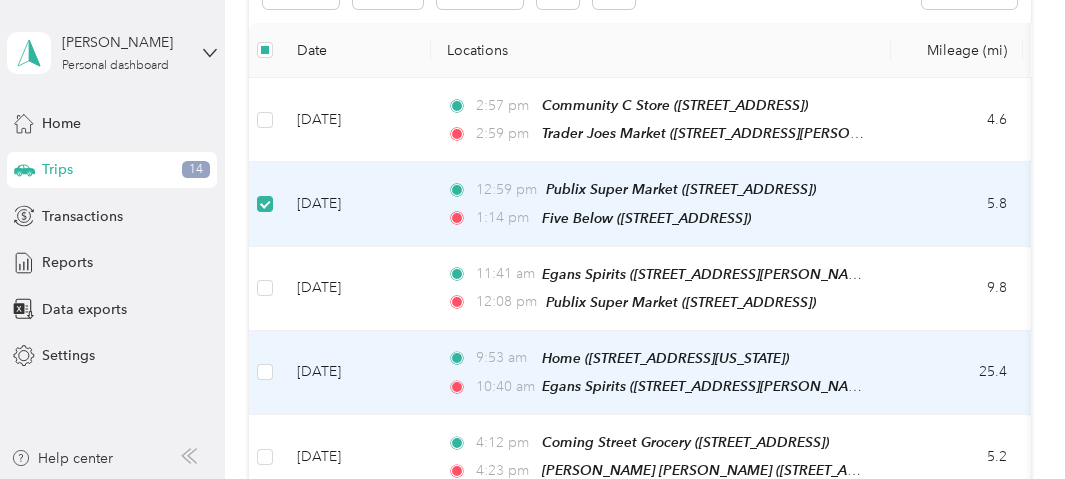 scroll, scrollTop: 200, scrollLeft: 0, axis: vertical 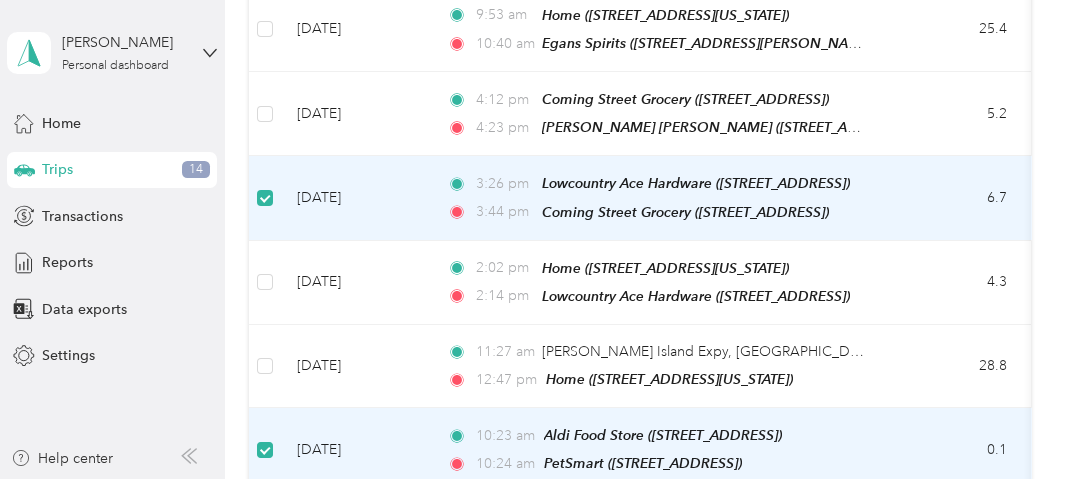 click at bounding box center [265, 198] 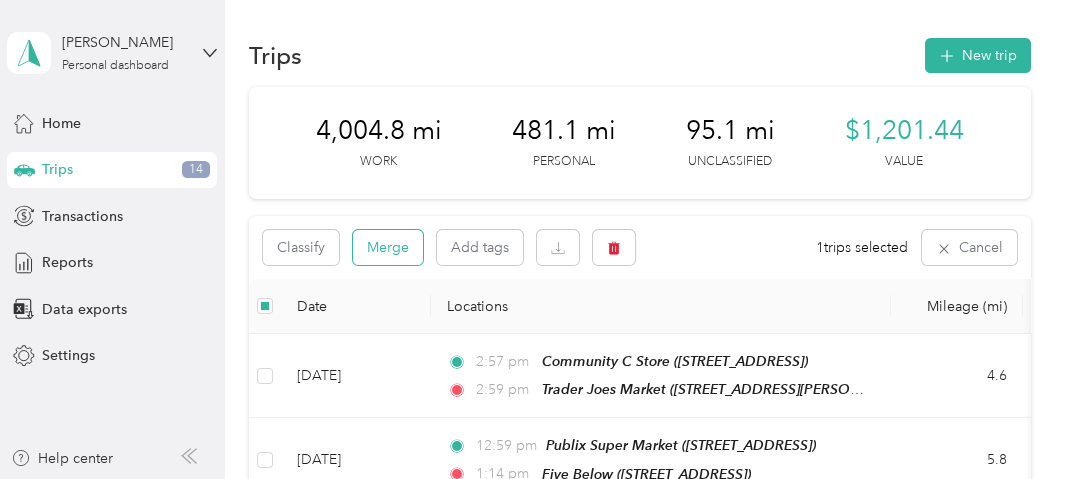 scroll, scrollTop: 0, scrollLeft: 0, axis: both 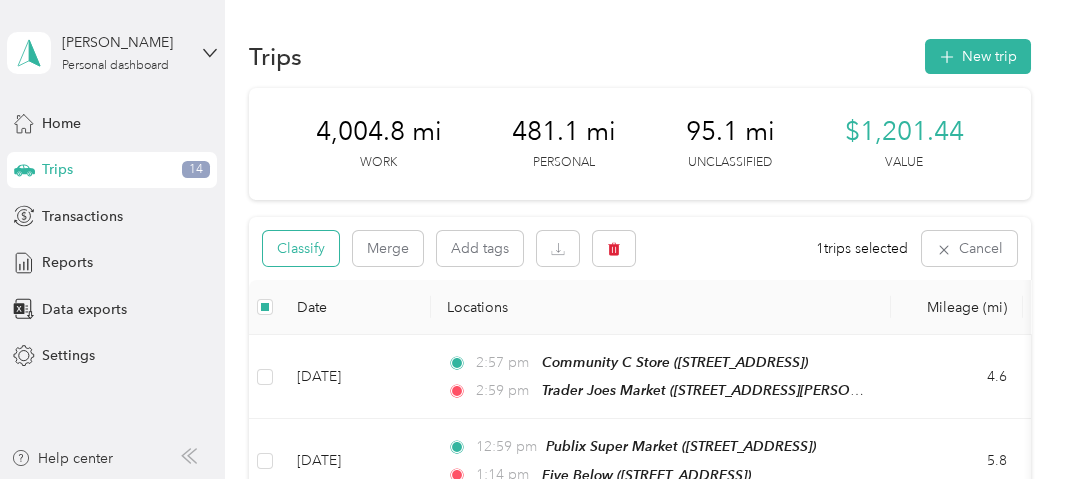 click on "Classify" at bounding box center [301, 248] 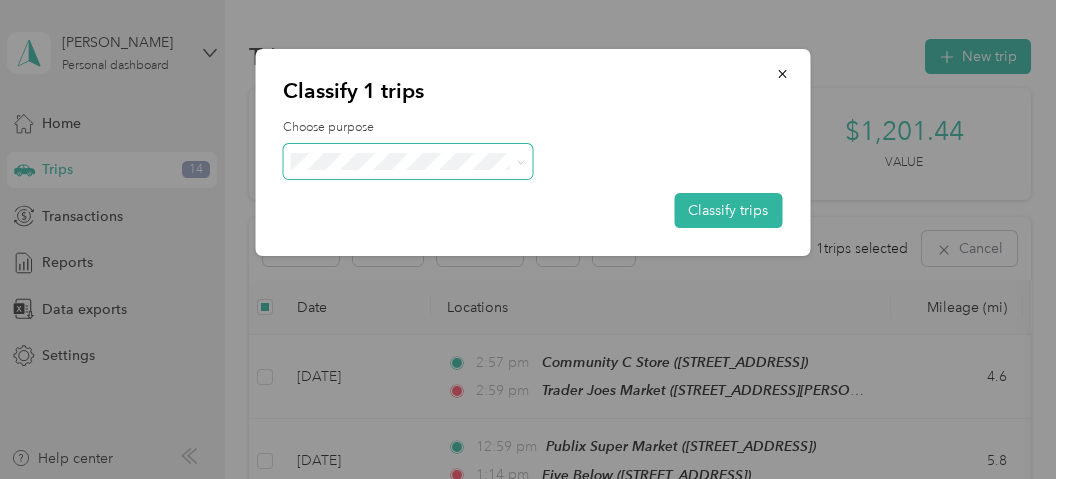 click at bounding box center (408, 161) 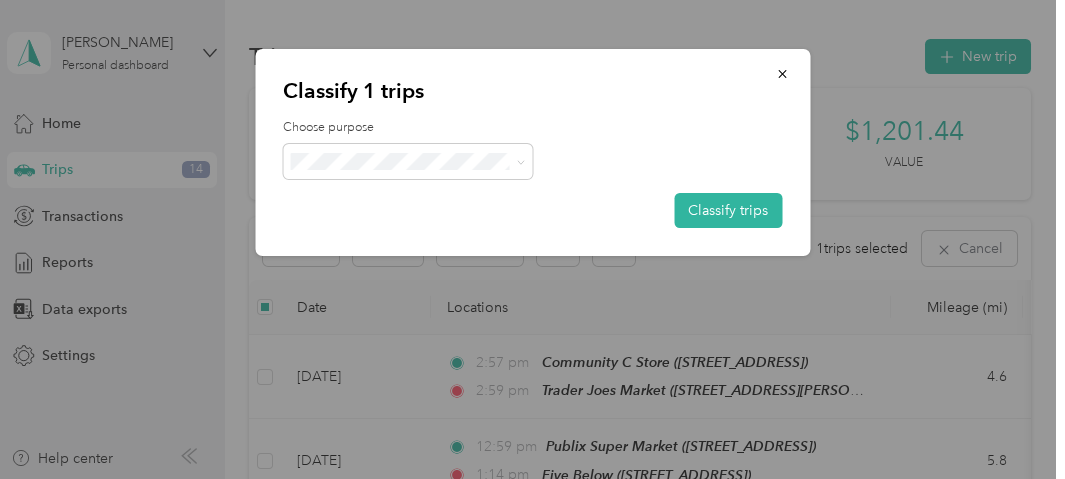 click on "Personal" at bounding box center [408, 232] 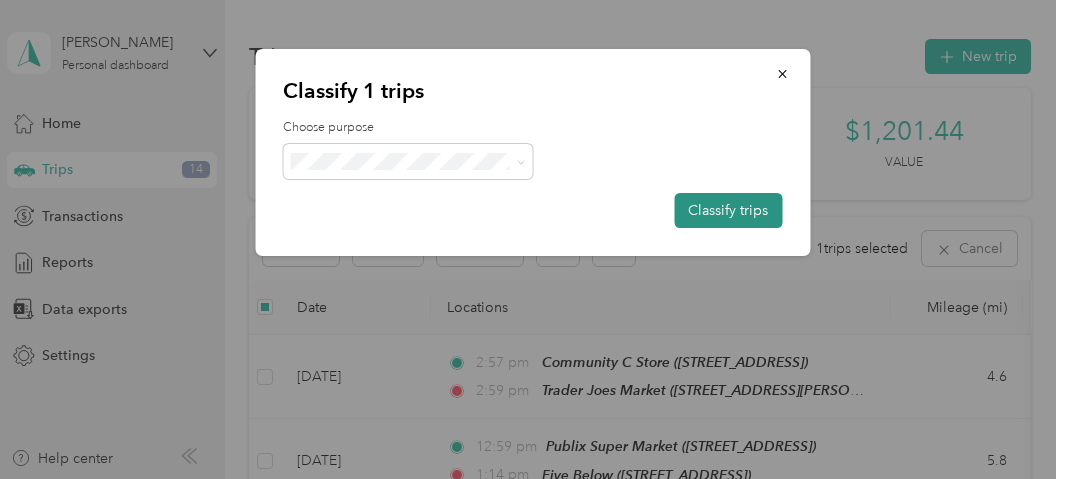 click on "Classify trips" at bounding box center (728, 210) 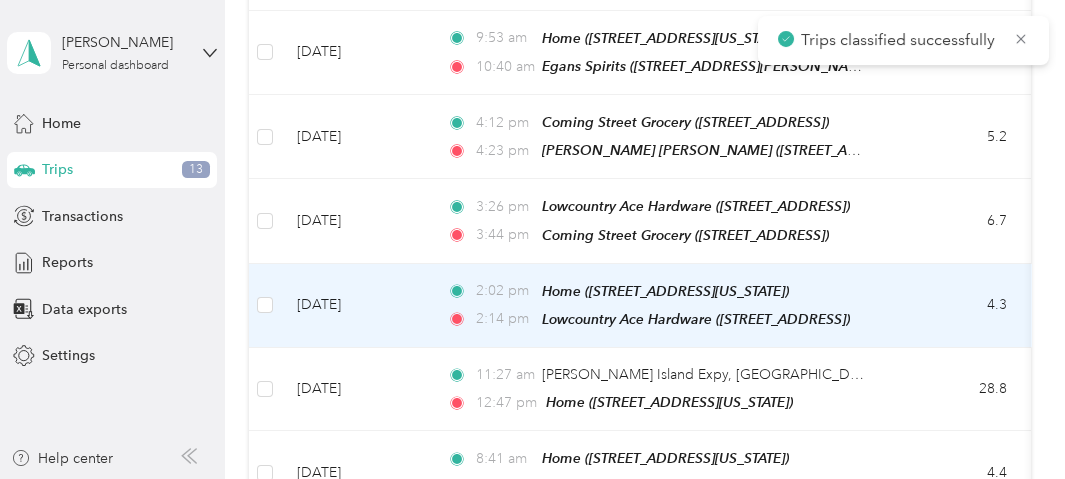 scroll, scrollTop: 700, scrollLeft: 0, axis: vertical 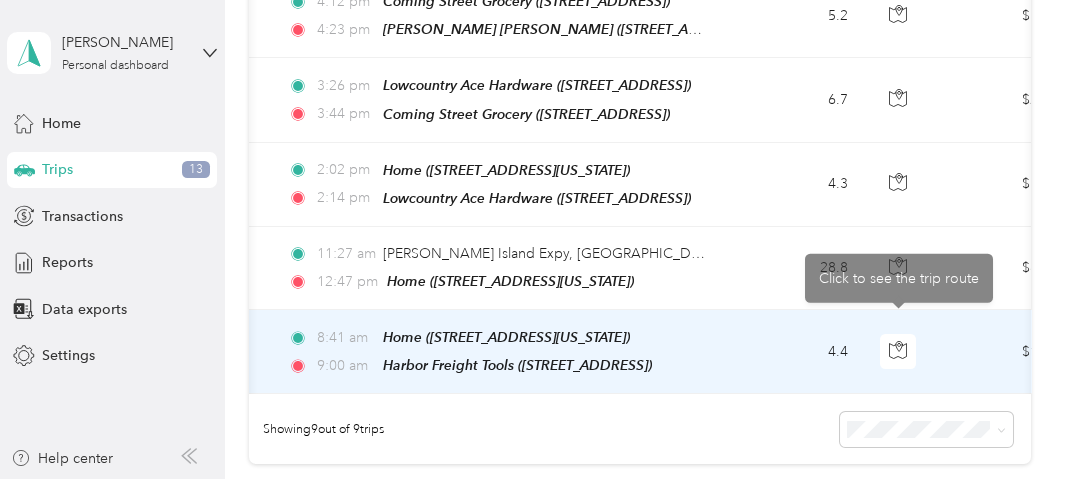 click on "8:41 am Home ([STREET_ADDRESS], [GEOGRAPHIC_DATA], [US_STATE]) 9:00 am Harbor Freight Tools ([STREET_ADDRESS])" at bounding box center [498, 351] 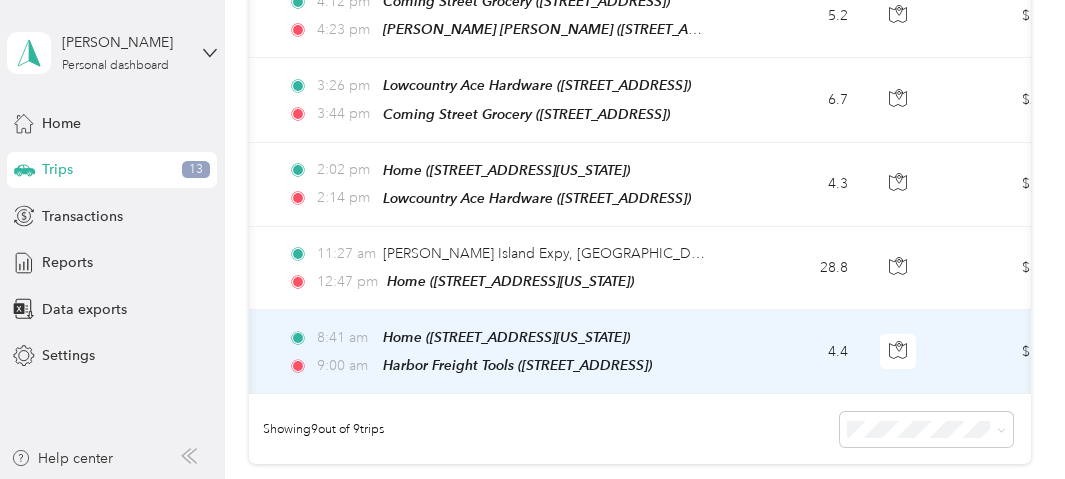 click on "4.4" at bounding box center [798, 352] 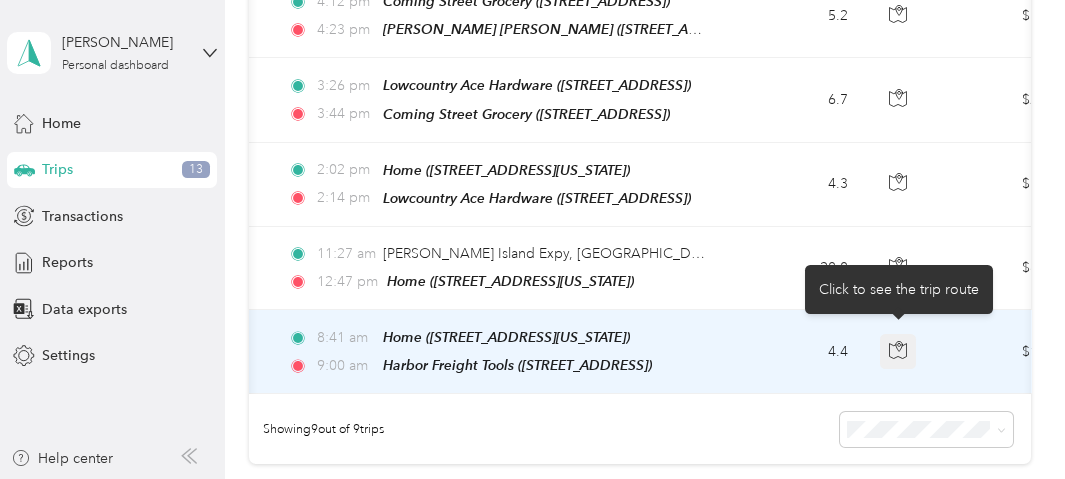 click 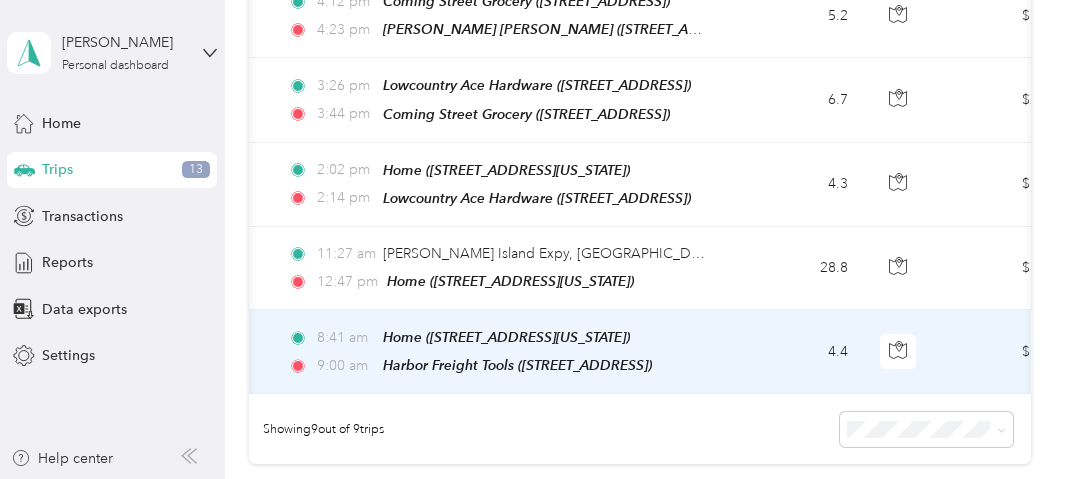 click on "4.4" at bounding box center (798, 352) 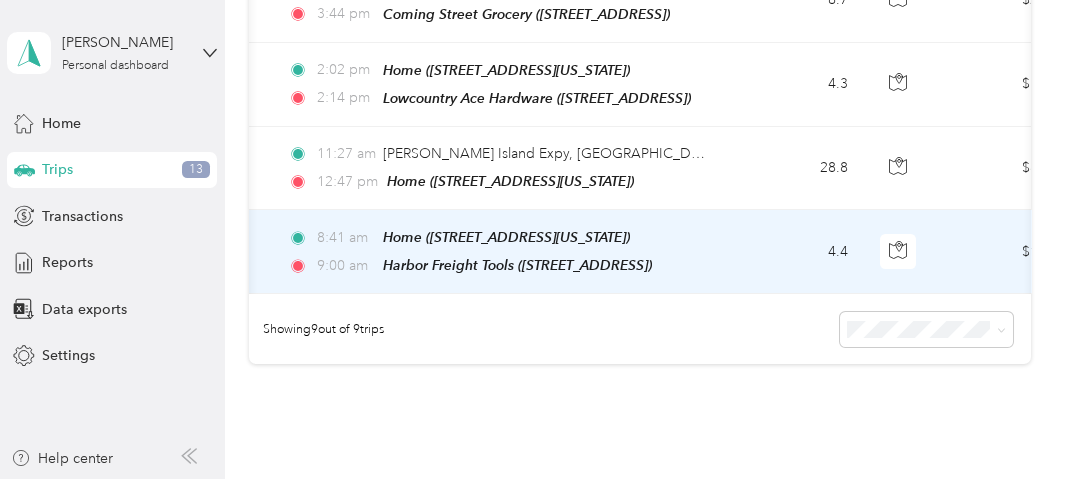 scroll, scrollTop: 698, scrollLeft: 0, axis: vertical 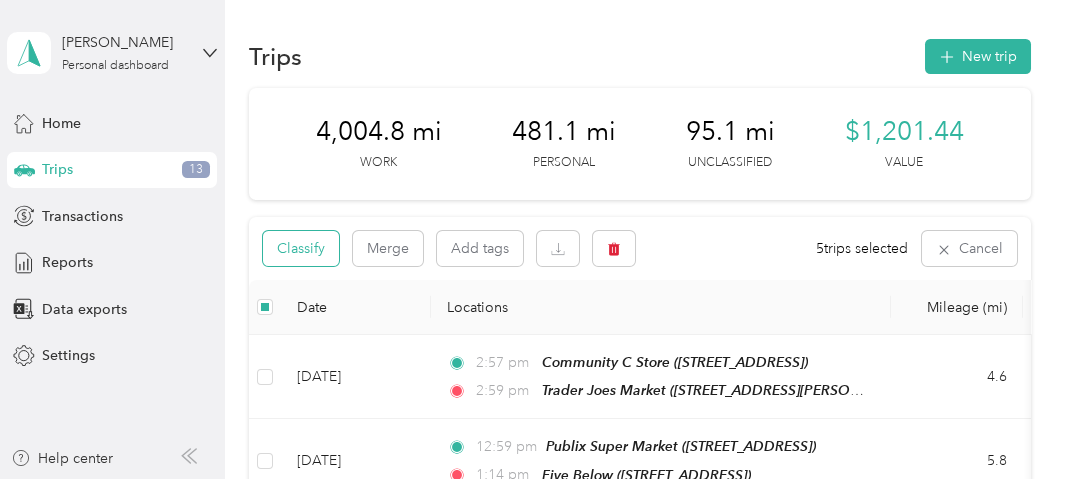 click on "Classify" at bounding box center (301, 248) 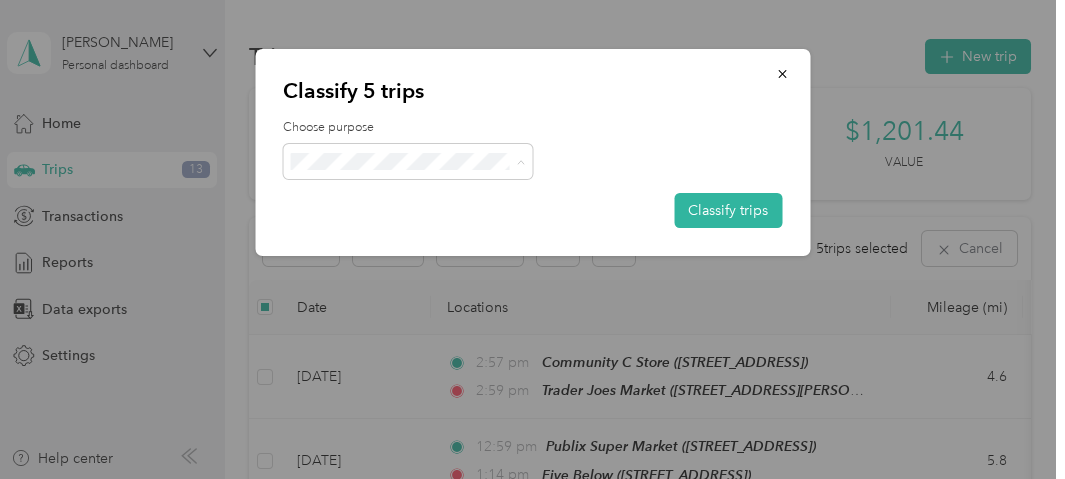click on "[PERSON_NAME]" at bounding box center (425, 197) 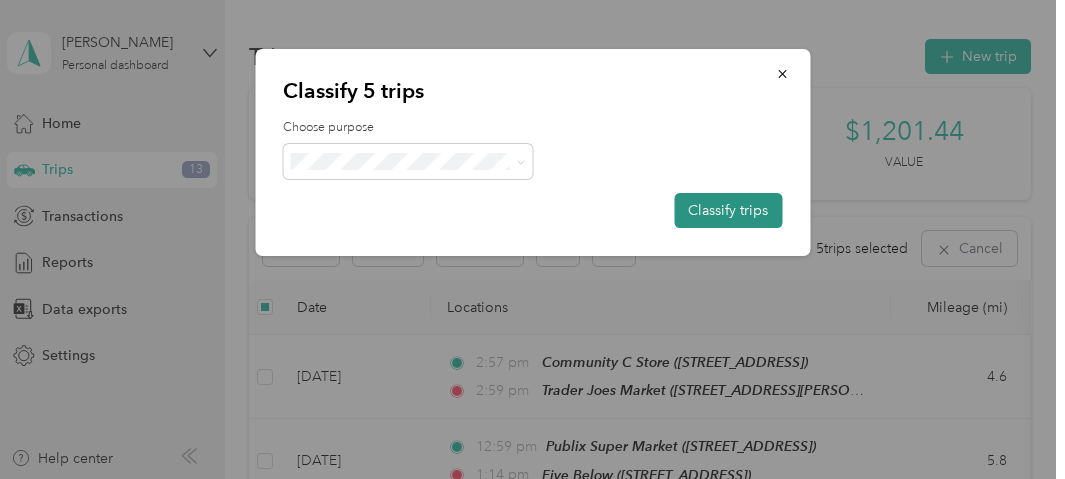 click on "Classify trips" at bounding box center (728, 210) 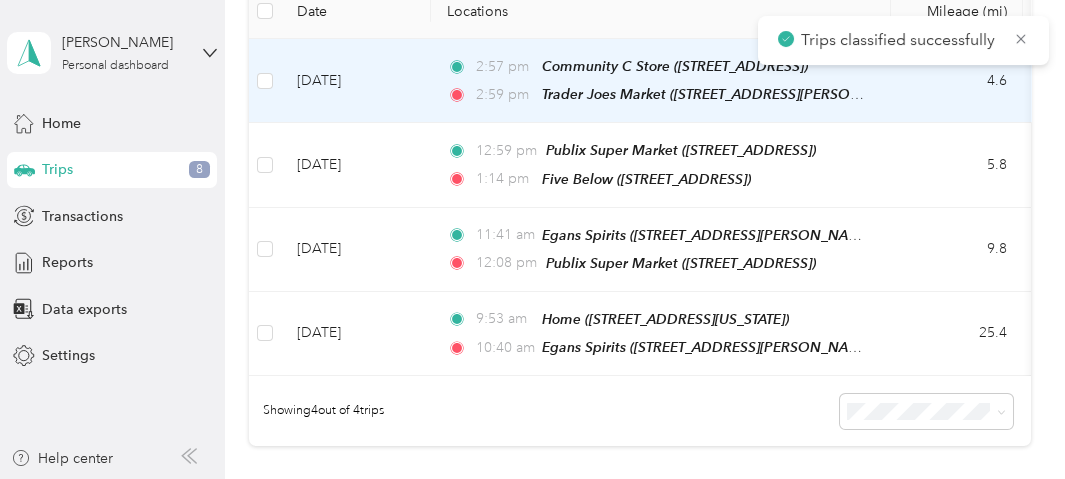 scroll, scrollTop: 300, scrollLeft: 0, axis: vertical 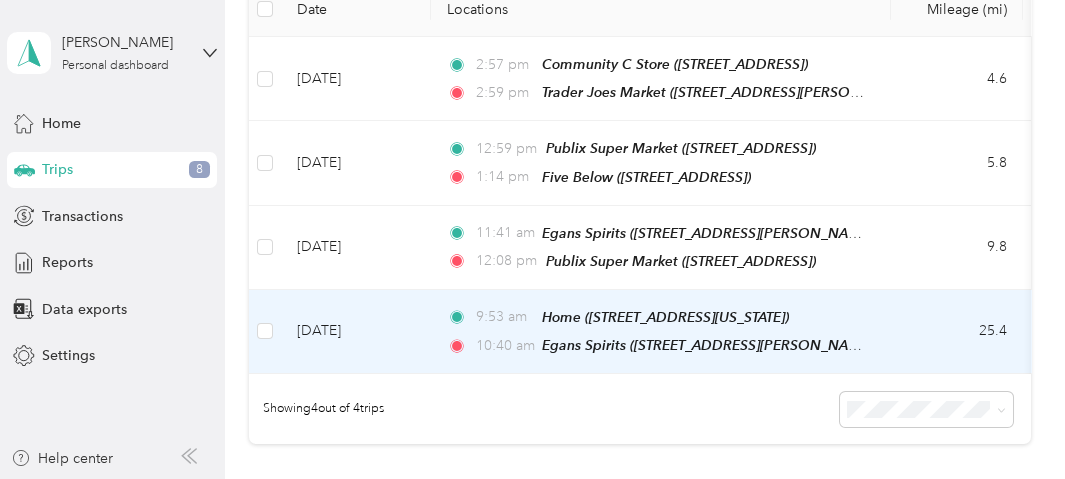 click at bounding box center [265, 332] 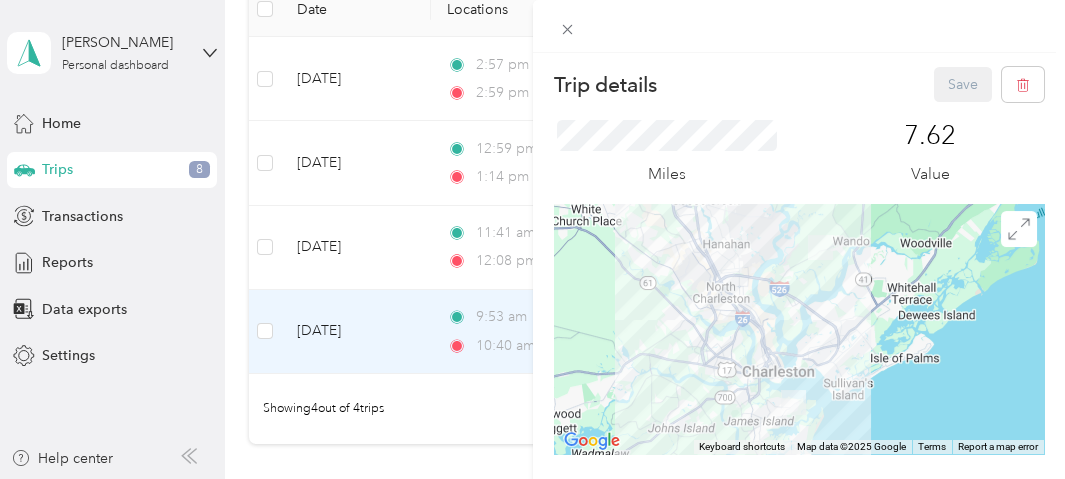 click on "Trip details Save This trip cannot be edited because it is either under review, approved, or paid. Contact your Team Manager to edit it. Miles 7.62 Value  ← Move left → Move right ↑ Move up ↓ Move down + Zoom in - Zoom out Home Jump left by 75% End Jump right by 75% Page Up Jump up by 75% Page Down Jump down by 75% Keyboard shortcuts Map Data Map data ©2025 Google Map data ©2025 Google 10 km  Click to toggle between metric and imperial units Terms Report a map error TO Add photo" at bounding box center [532, 239] 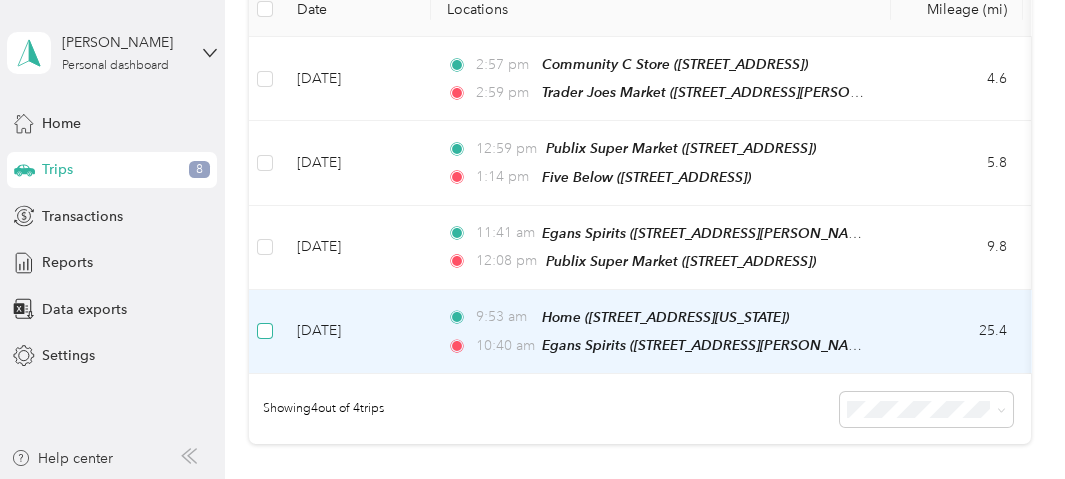 click at bounding box center (265, 331) 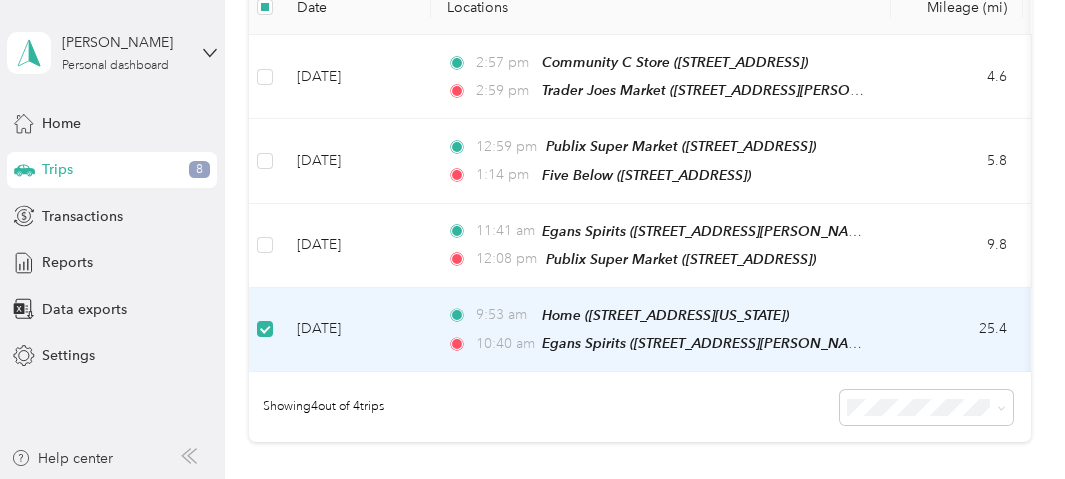 scroll, scrollTop: 298, scrollLeft: 0, axis: vertical 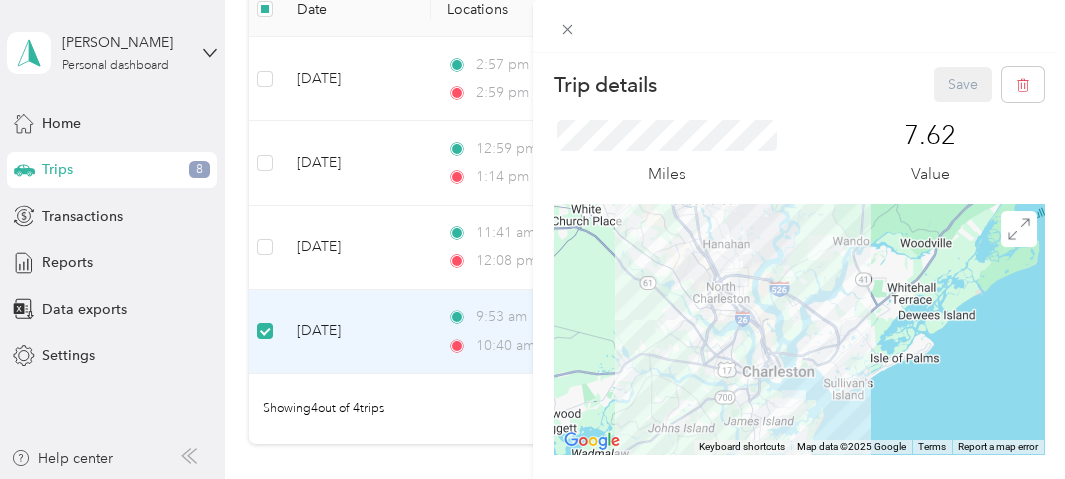 click on "Trip details Save This trip cannot be edited because it is either under review, approved, or paid. Contact your Team Manager to edit it. Miles 7.62 Value  ← Move left → Move right ↑ Move up ↓ Move down + Zoom in - Zoom out Home Jump left by 75% End Jump right by 75% Page Up Jump up by 75% Page Down Jump down by 75% Keyboard shortcuts Map Data Map data ©2025 Google Map data ©2025 Google 10 km  Click to toggle between metric and imperial units Terms Report a map error TO Add photo" at bounding box center [532, 239] 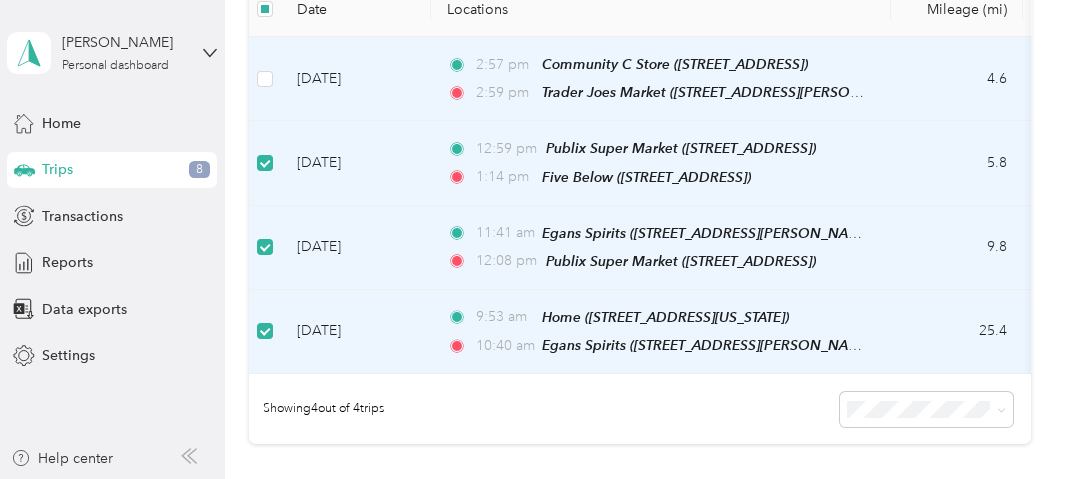click at bounding box center (265, 79) 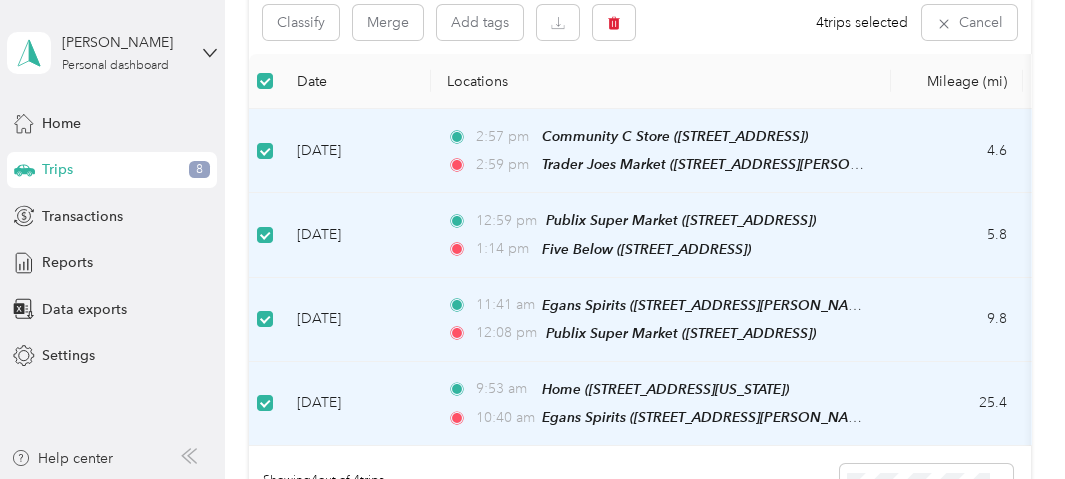 scroll, scrollTop: 198, scrollLeft: 0, axis: vertical 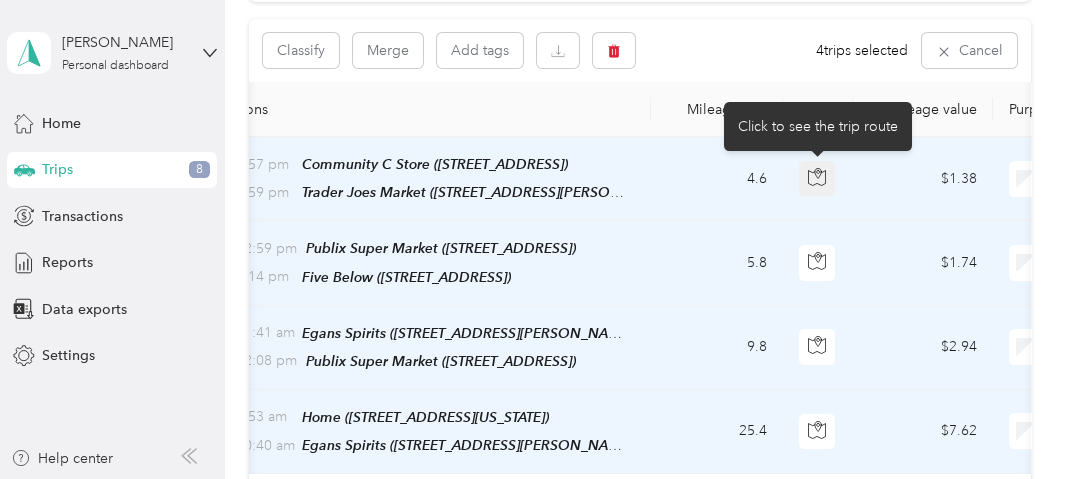 click 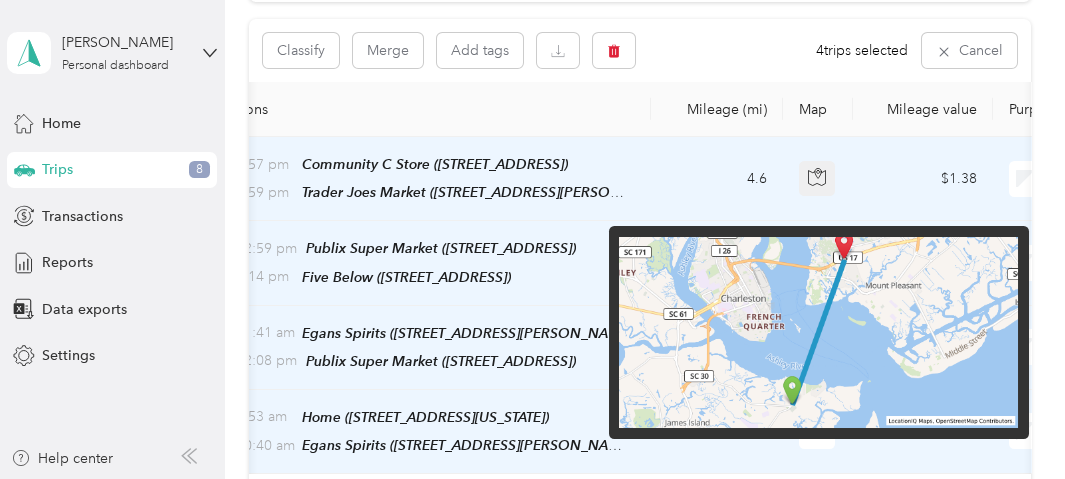 scroll, scrollTop: 98, scrollLeft: 0, axis: vertical 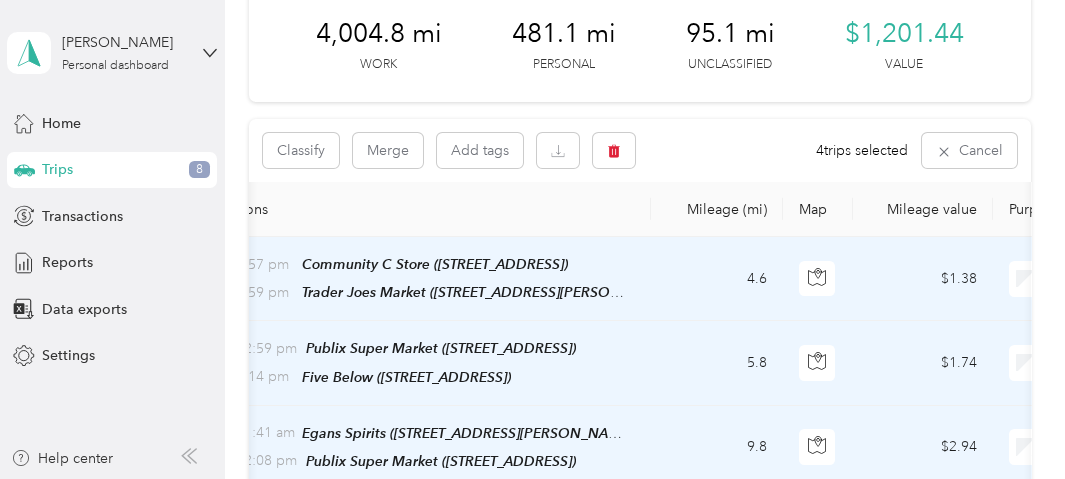 click on "4.6" at bounding box center [717, 279] 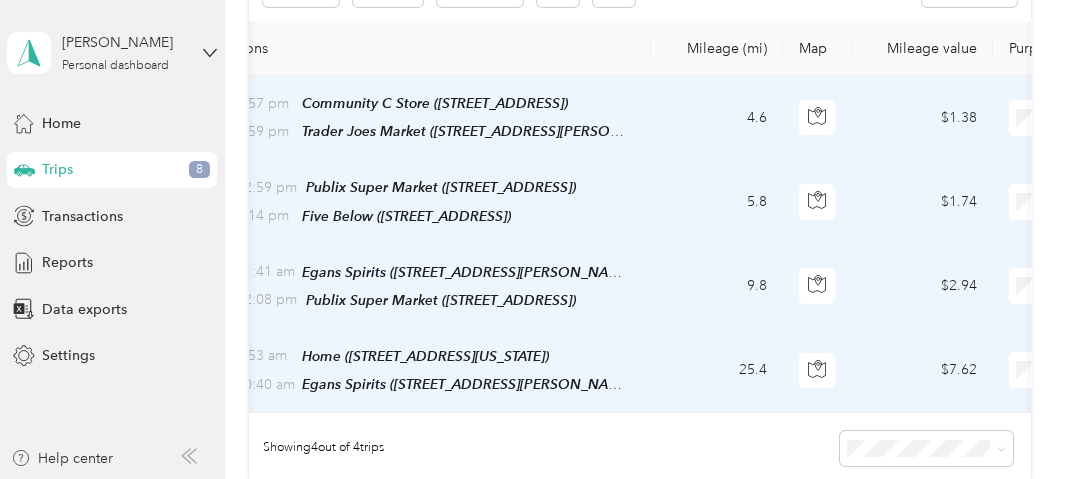 scroll, scrollTop: 298, scrollLeft: 0, axis: vertical 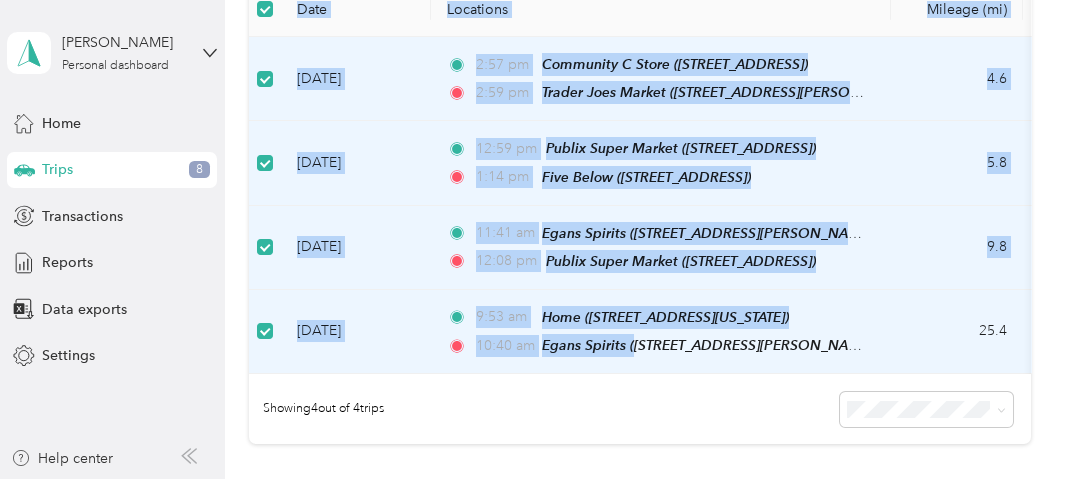 drag, startPoint x: 322, startPoint y: 376, endPoint x: -16, endPoint y: 350, distance: 338.99854 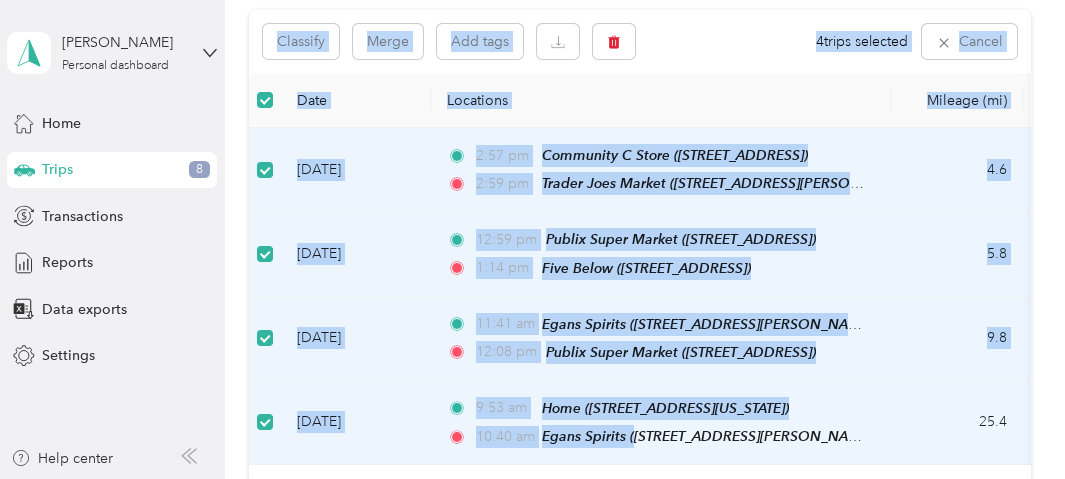 scroll, scrollTop: 98, scrollLeft: 0, axis: vertical 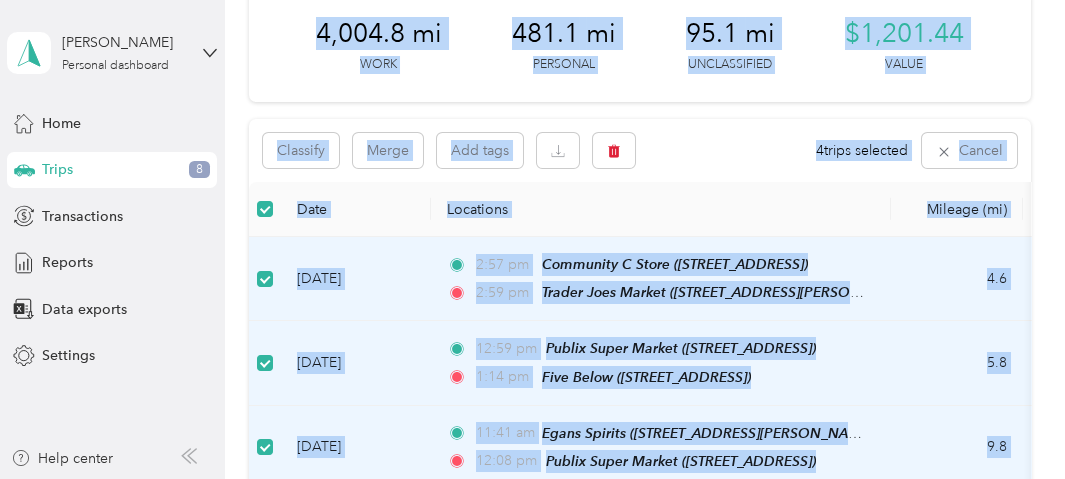 click on "Locations" at bounding box center (661, 209) 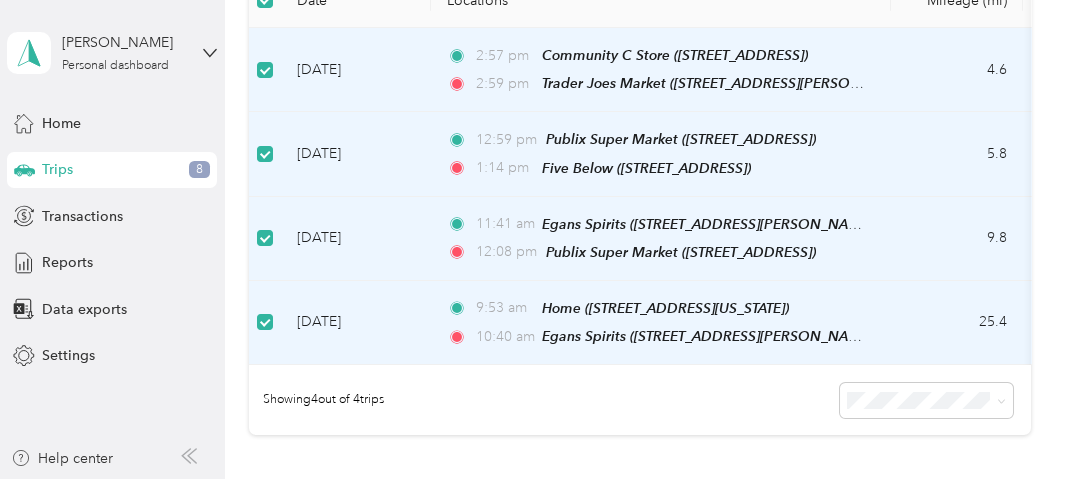scroll, scrollTop: 0, scrollLeft: 0, axis: both 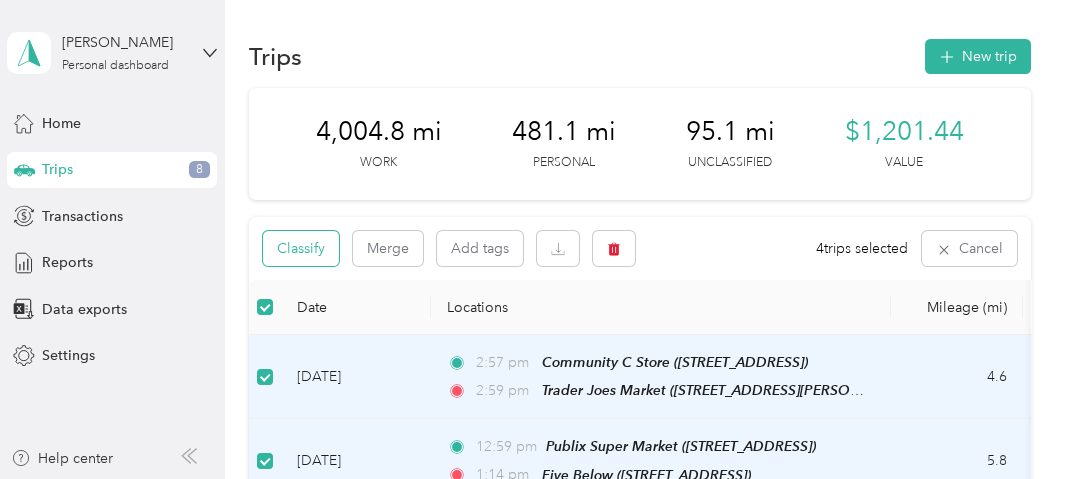 click on "Classify" at bounding box center (301, 248) 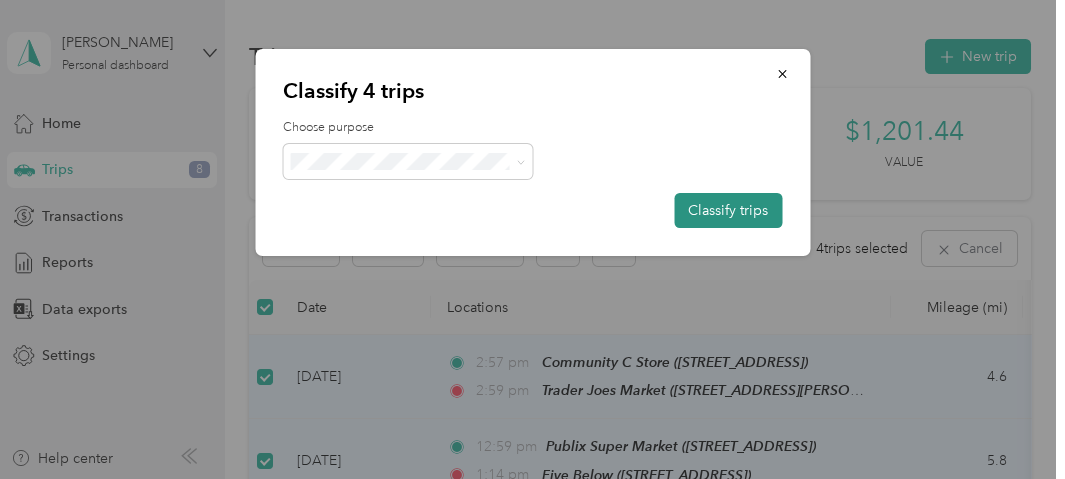 click on "Classify trips" at bounding box center [728, 210] 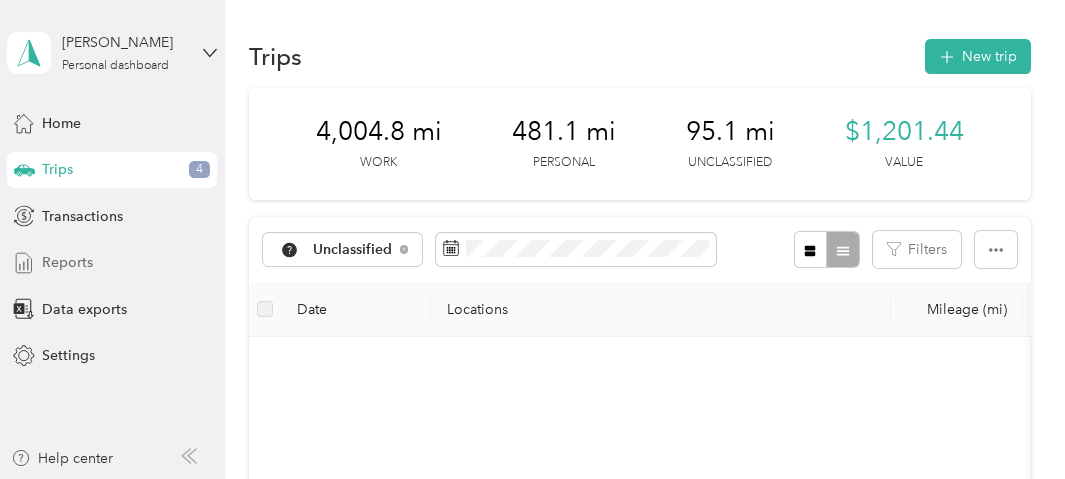 click on "Reports" at bounding box center (67, 262) 